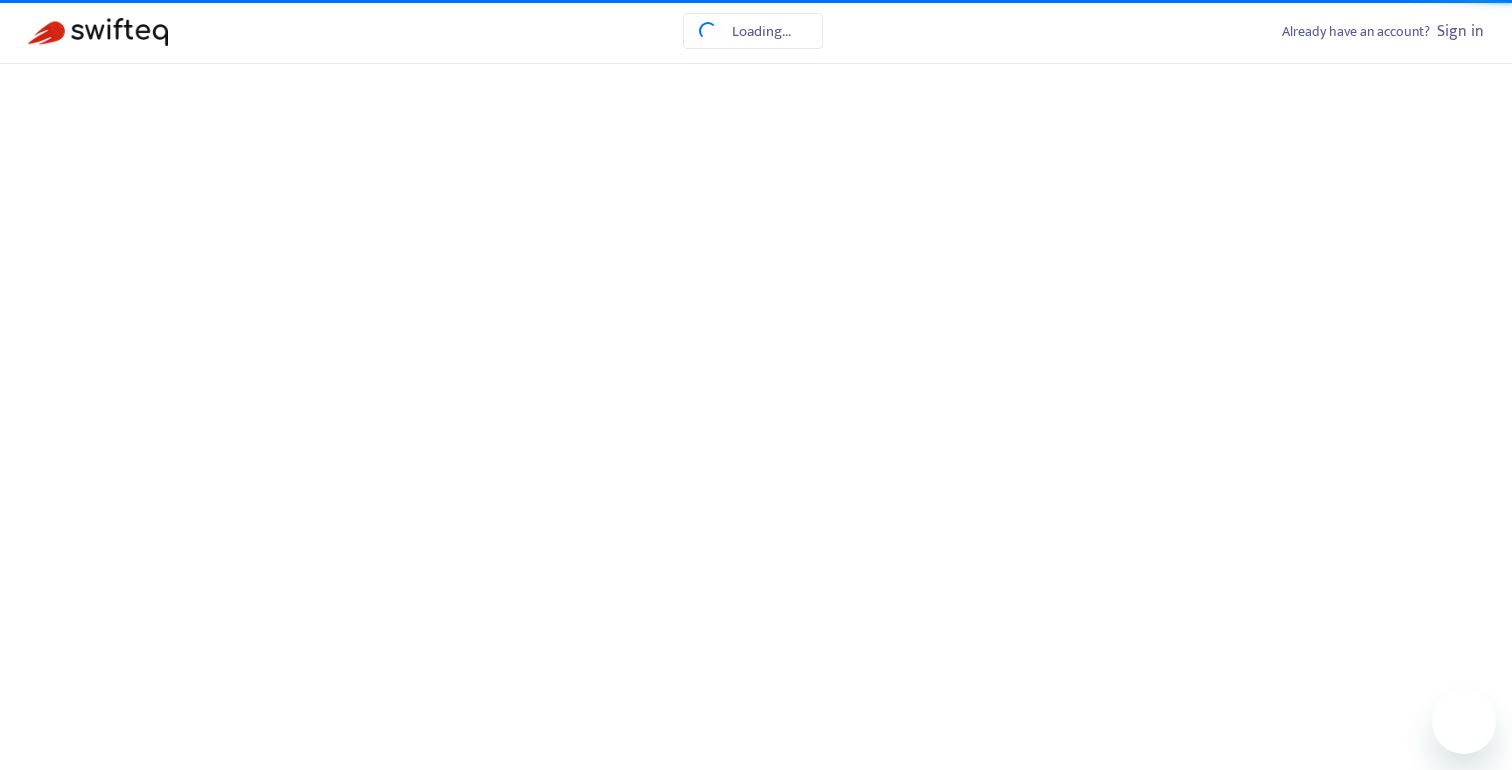 scroll, scrollTop: 0, scrollLeft: 0, axis: both 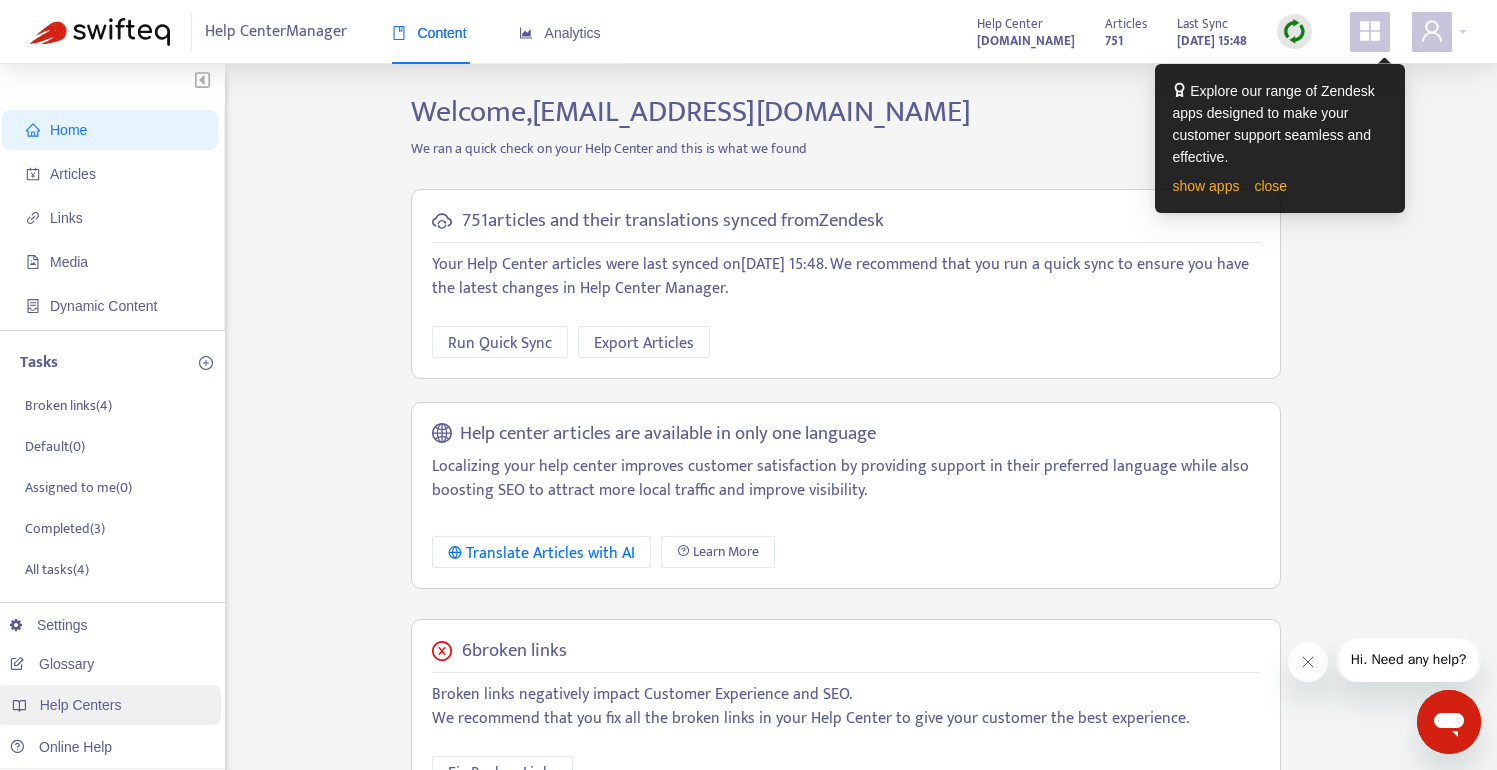 click on "Help Centers" at bounding box center [81, 705] 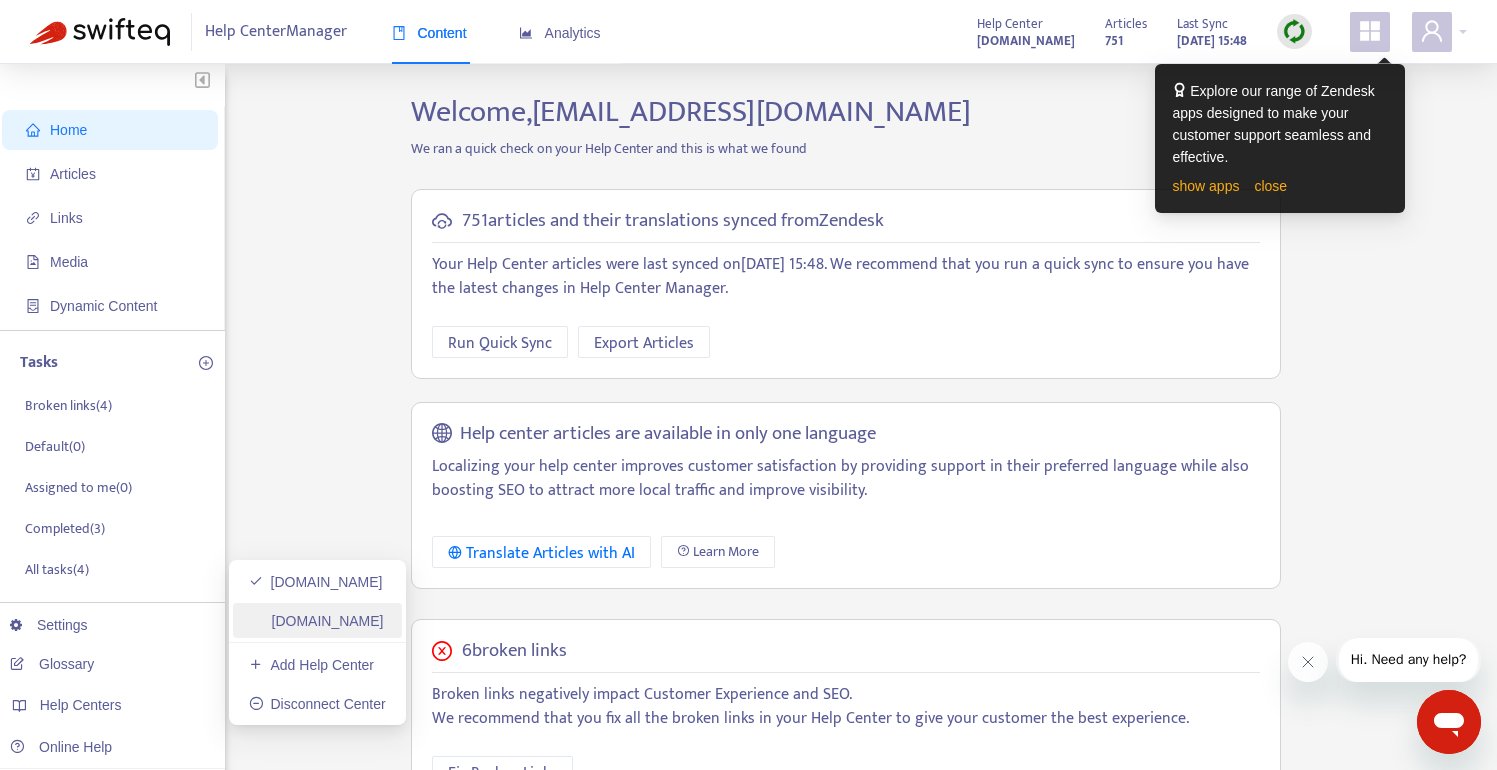 click on "[DOMAIN_NAME]" at bounding box center (316, 621) 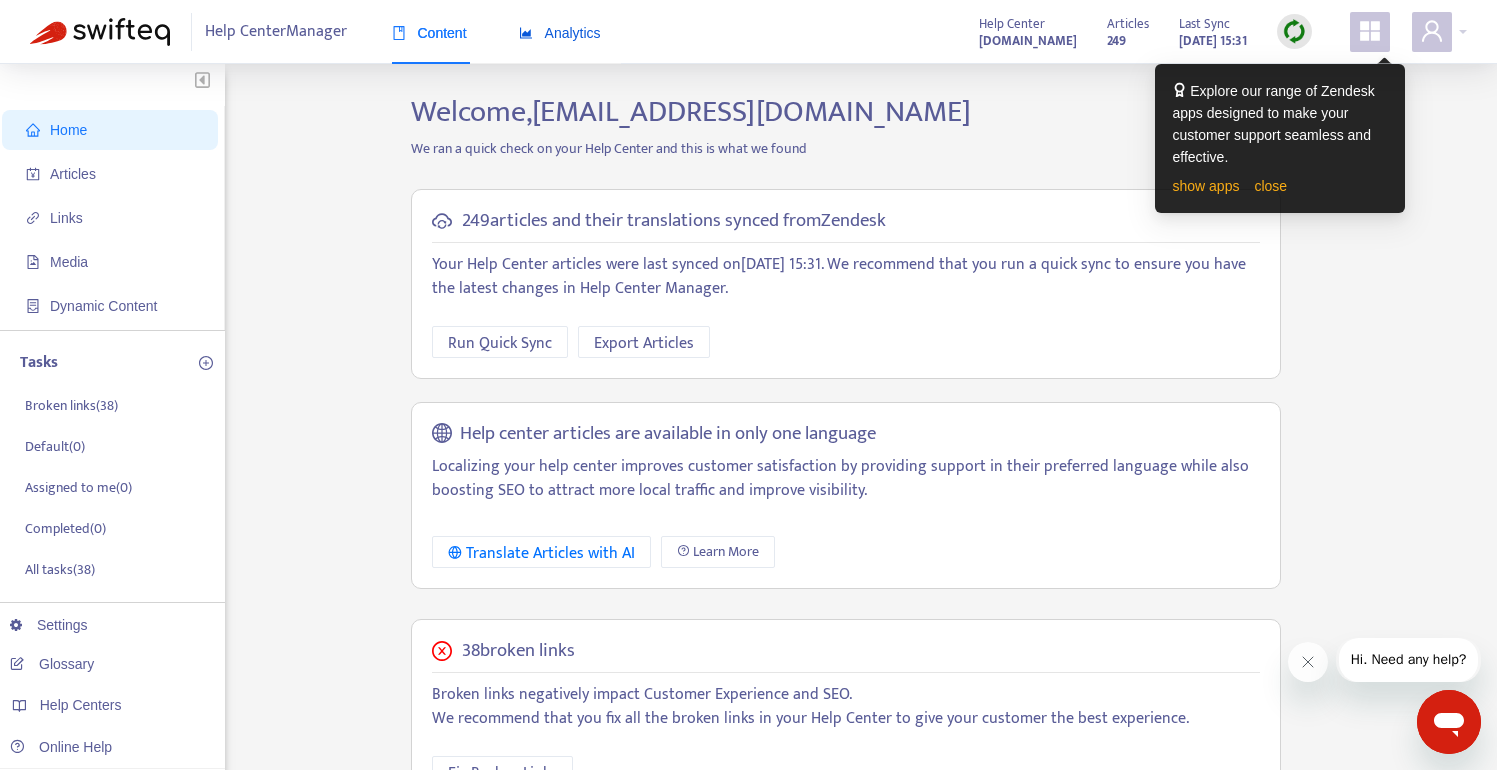 click on "Analytics" at bounding box center (560, 33) 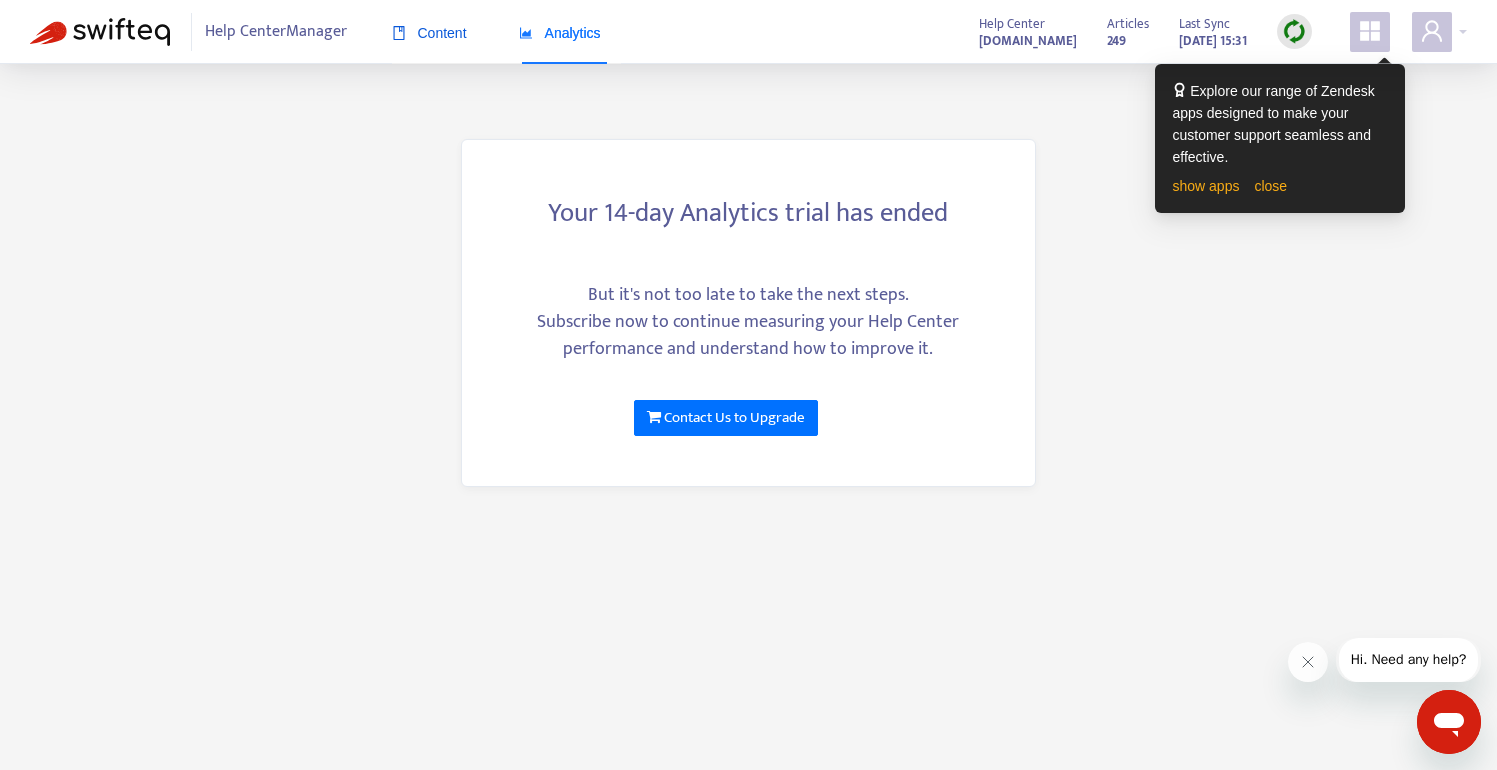 click on "Content" at bounding box center (429, 33) 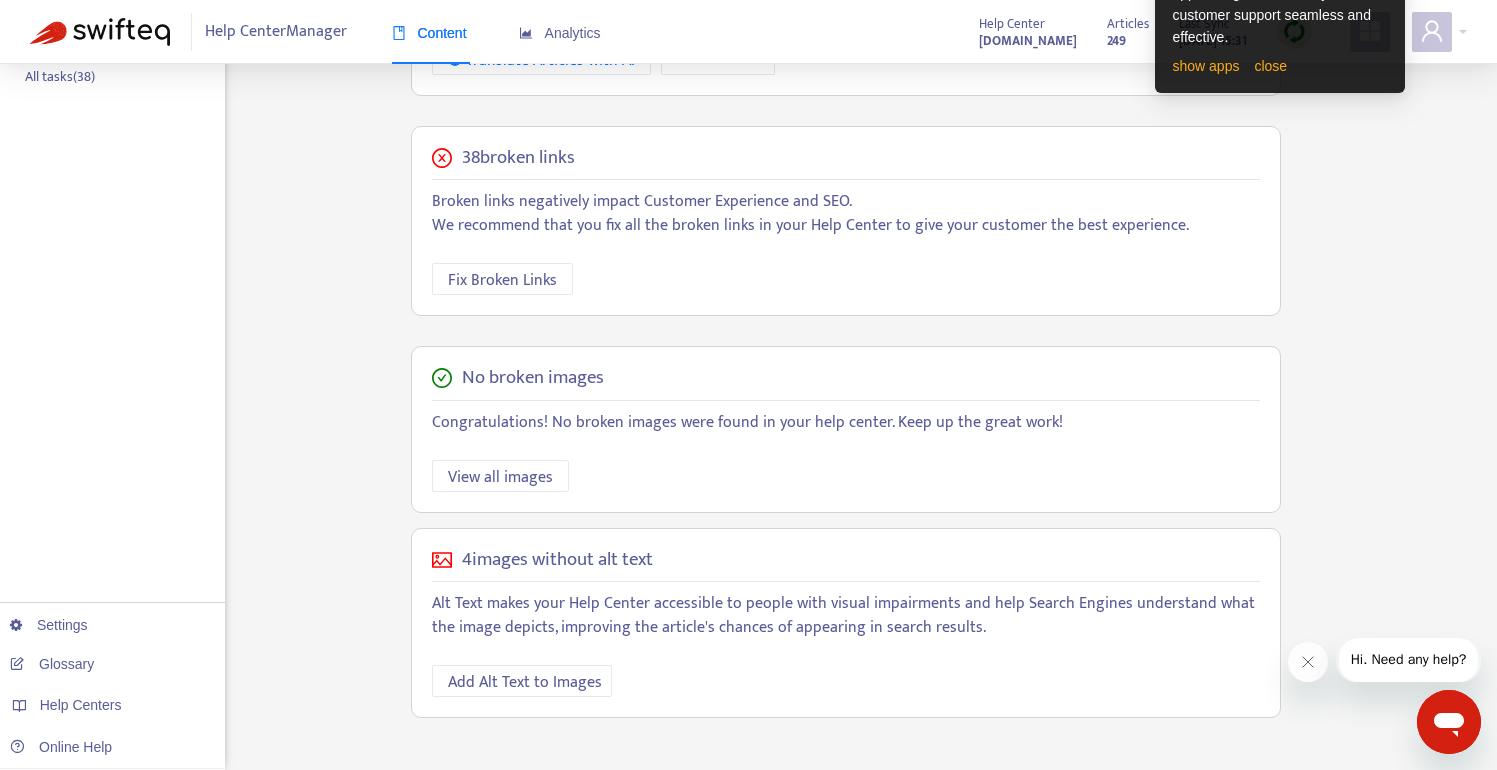 scroll, scrollTop: 494, scrollLeft: 0, axis: vertical 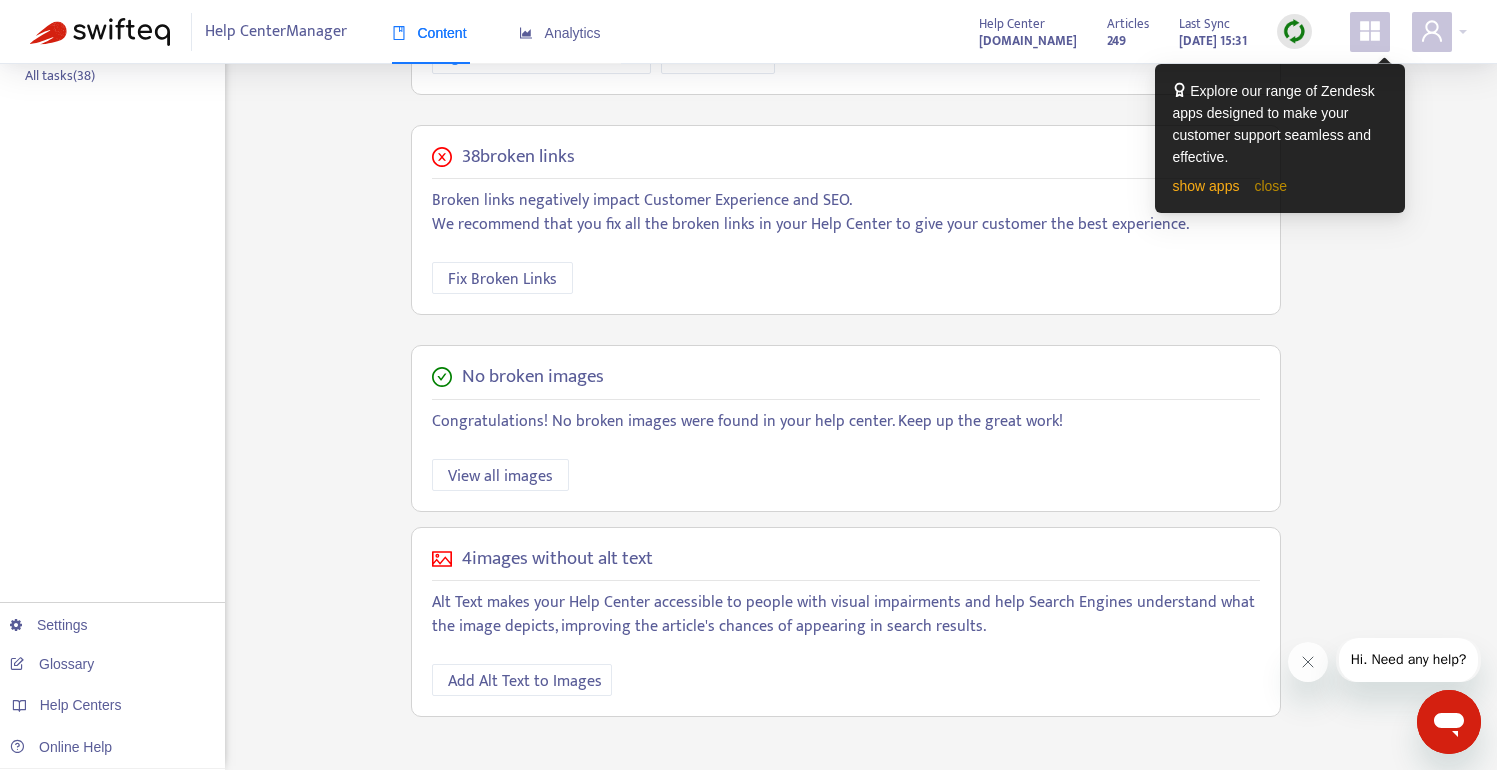 click on "close" at bounding box center (1270, 186) 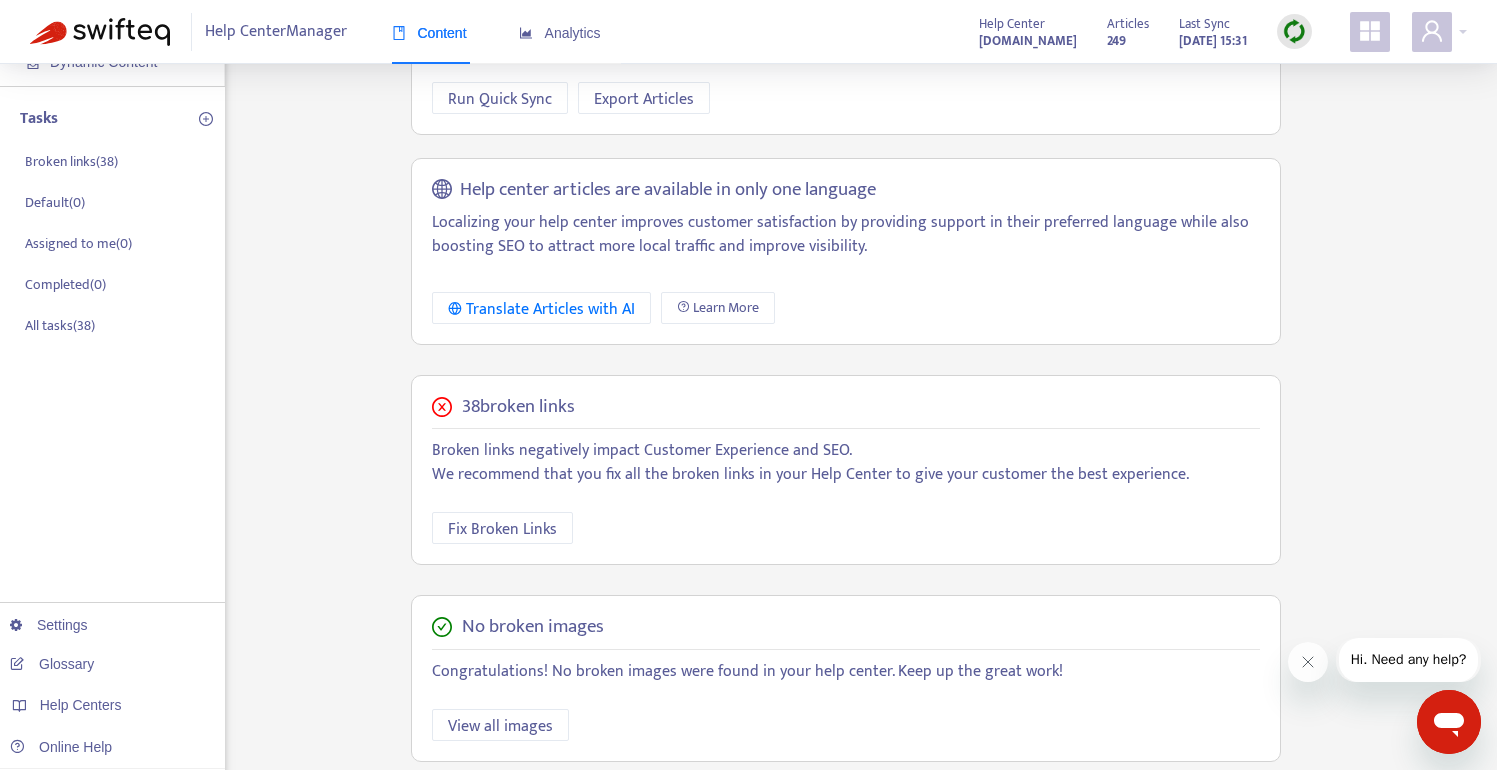 scroll, scrollTop: 246, scrollLeft: 0, axis: vertical 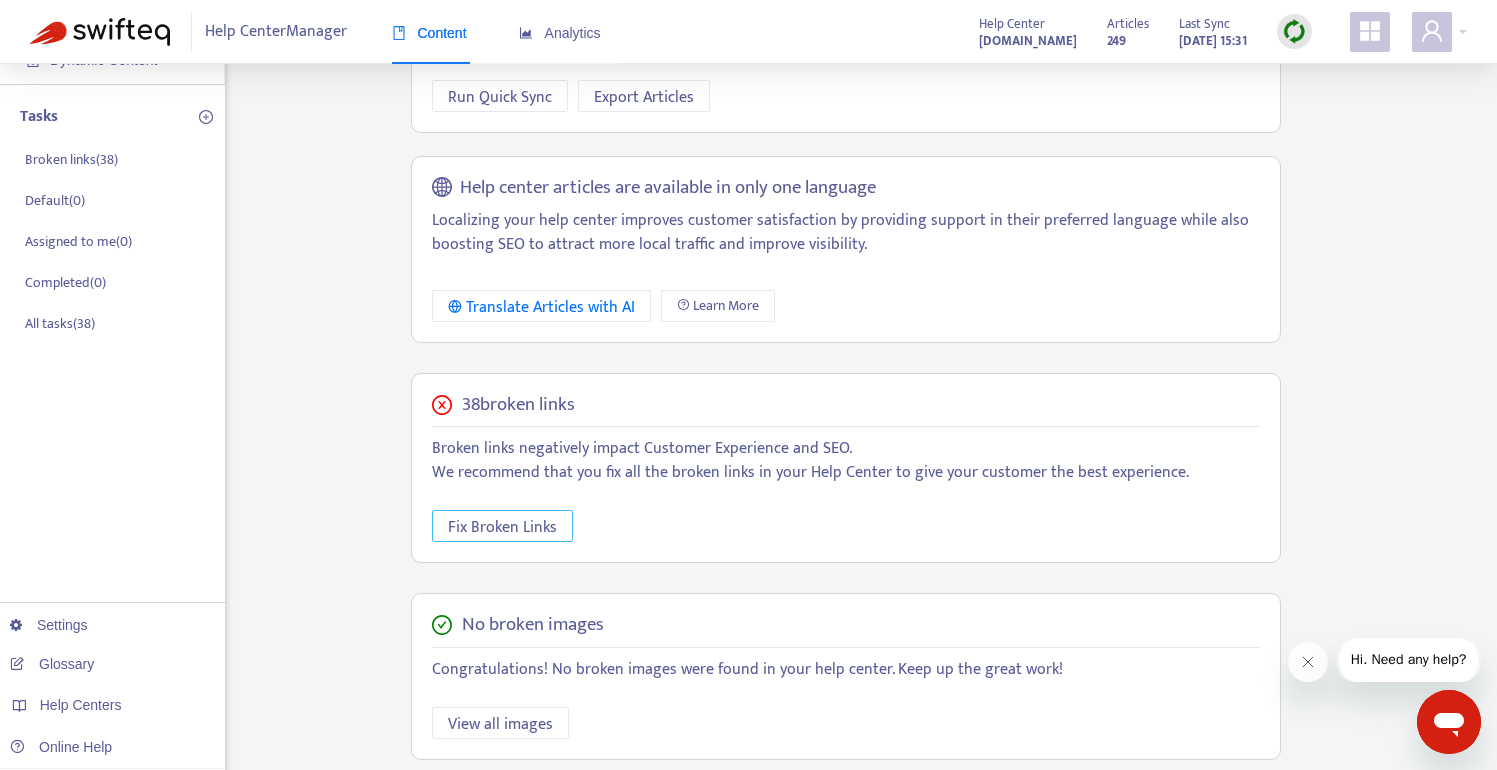 click on "Fix Broken Links" at bounding box center [502, 527] 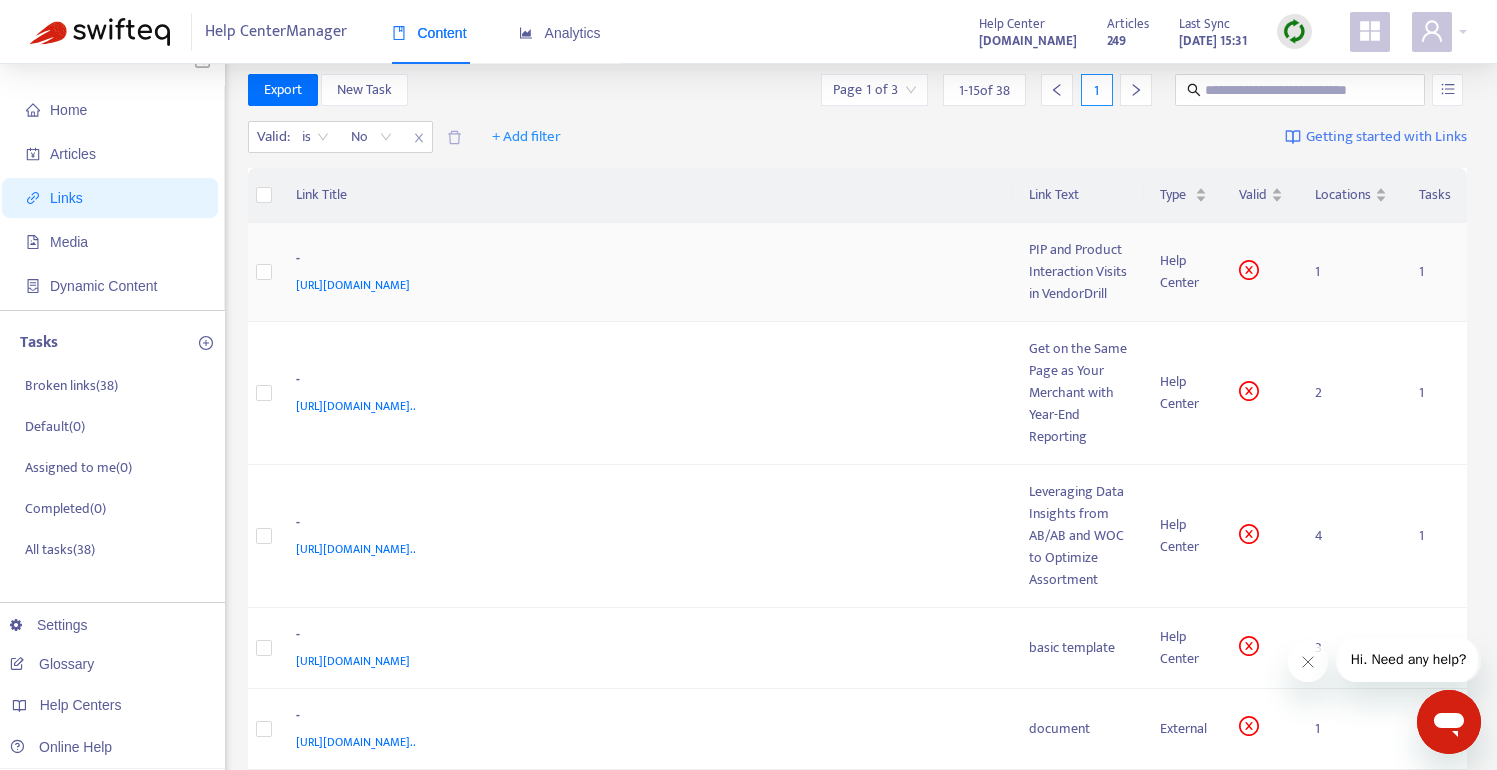 scroll, scrollTop: 0, scrollLeft: 0, axis: both 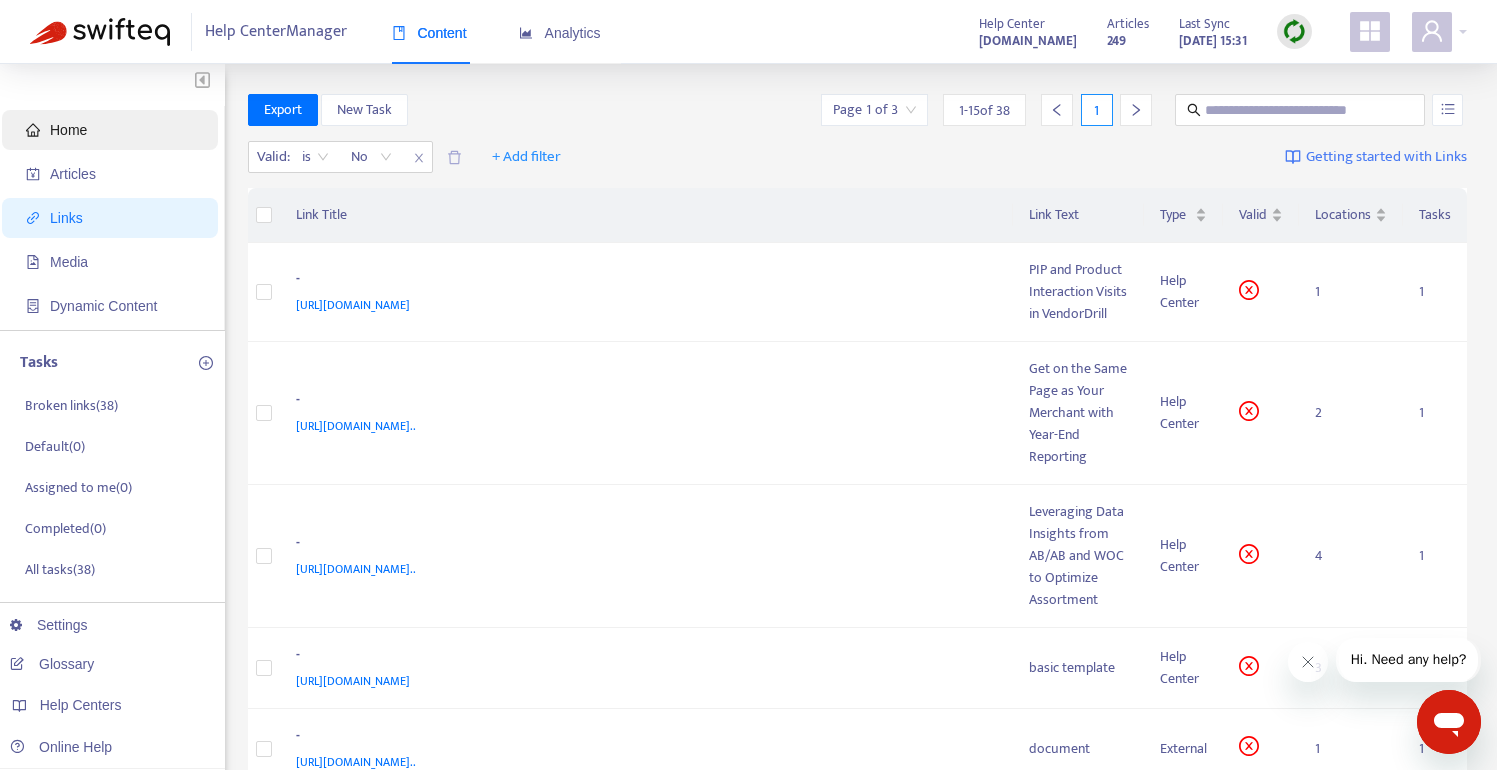 click on "Home" at bounding box center [114, 130] 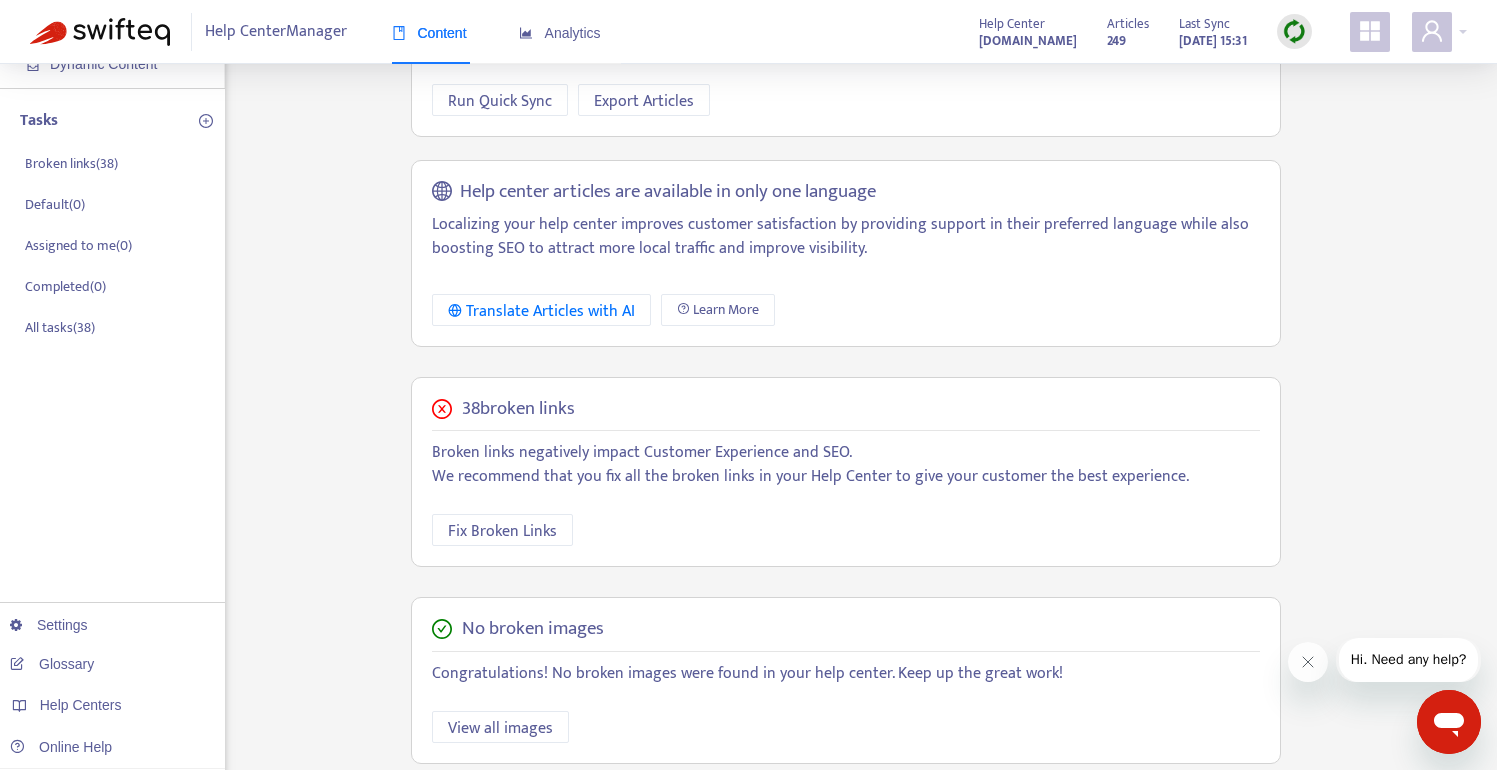scroll, scrollTop: 252, scrollLeft: 0, axis: vertical 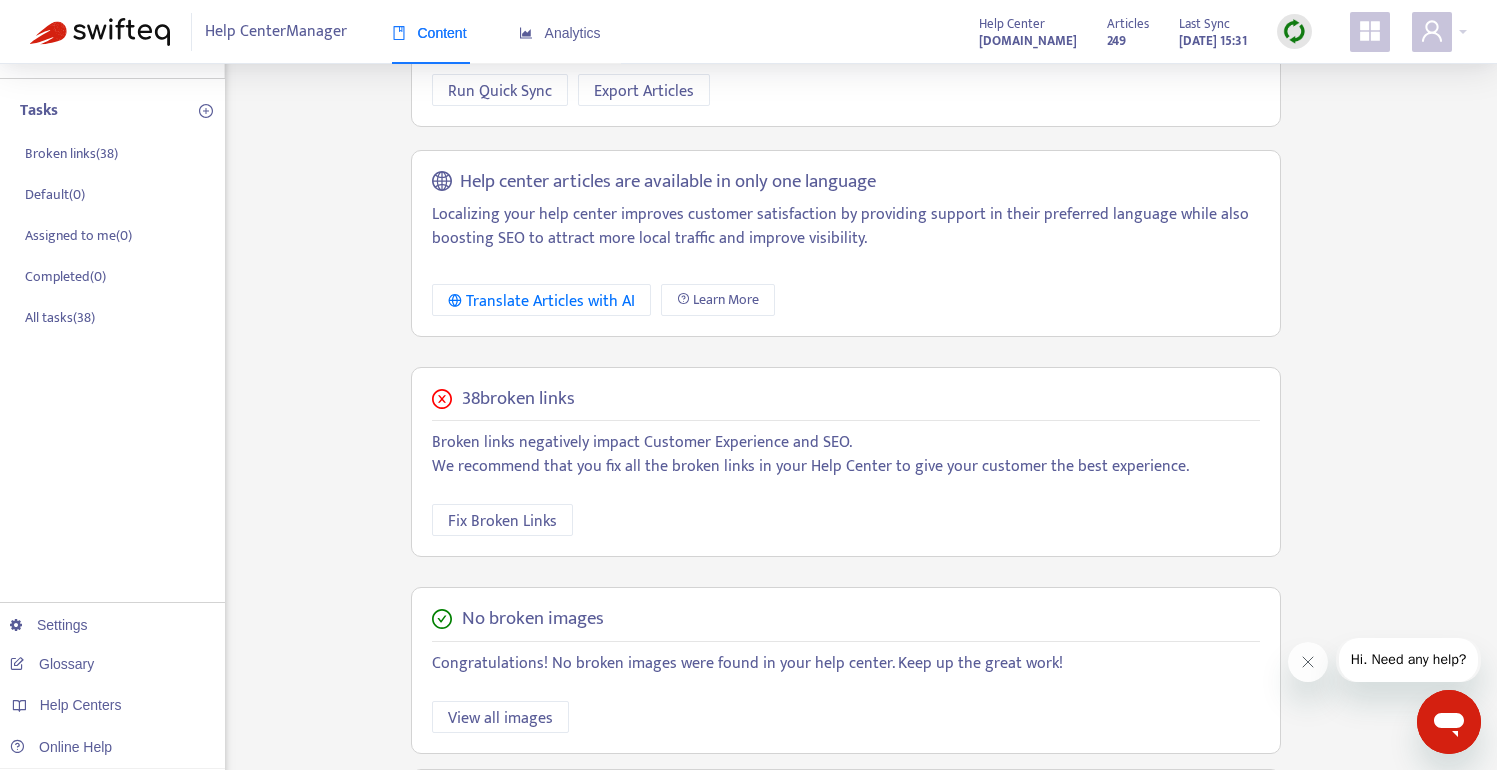 drag, startPoint x: 456, startPoint y: 394, endPoint x: 597, endPoint y: 400, distance: 141.12761 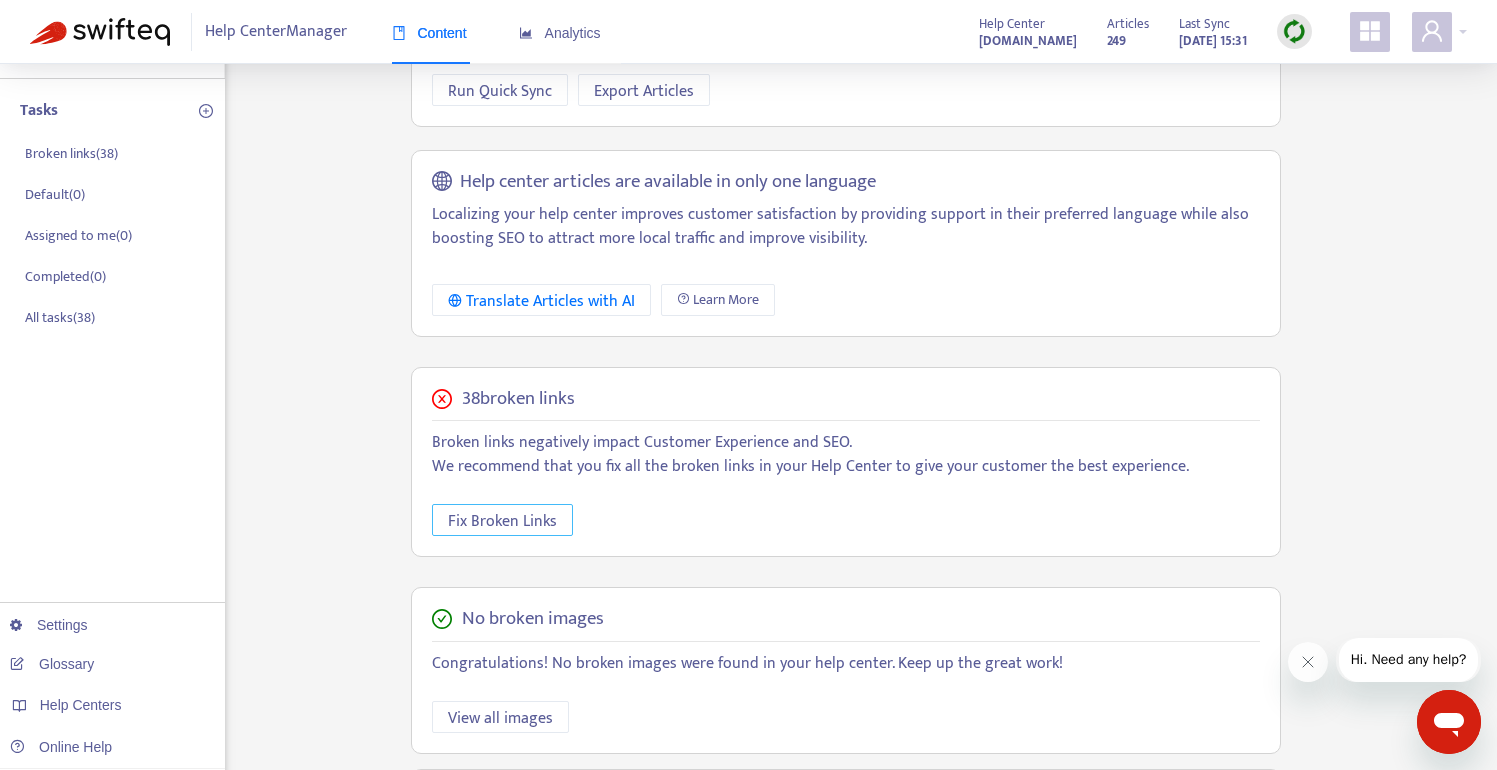 click on "Fix Broken Links" at bounding box center (502, 521) 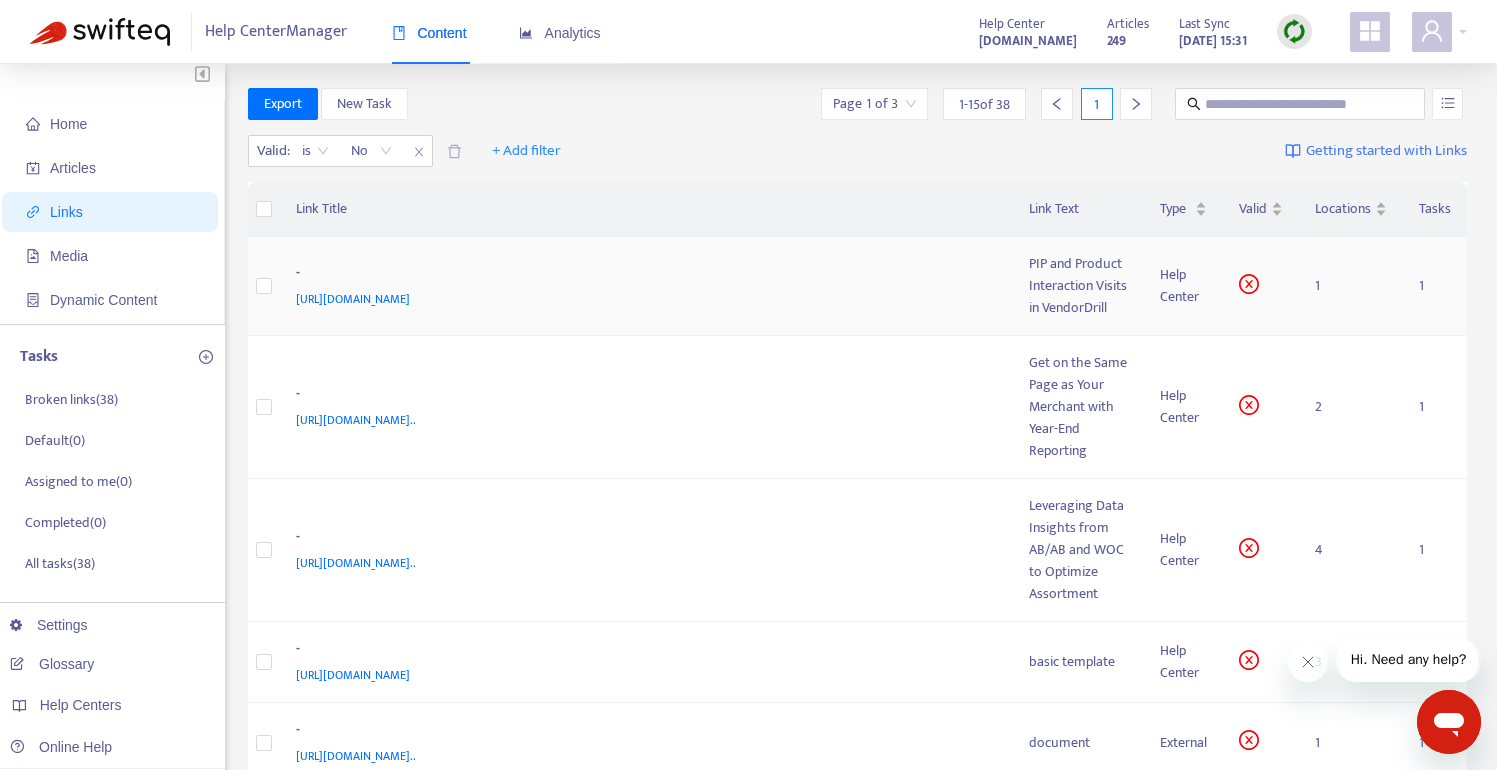 scroll, scrollTop: 0, scrollLeft: 0, axis: both 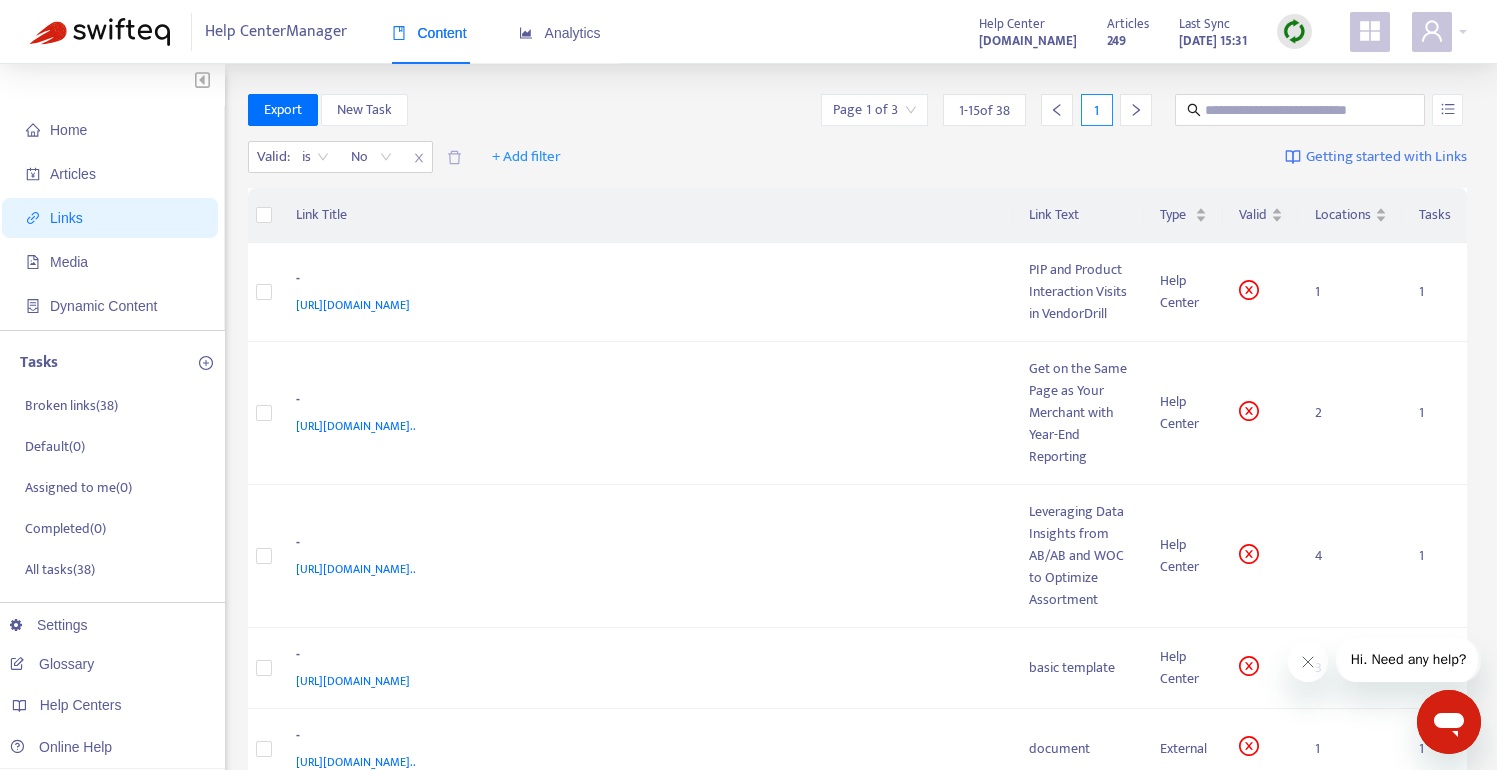 click on "Links" at bounding box center [114, 218] 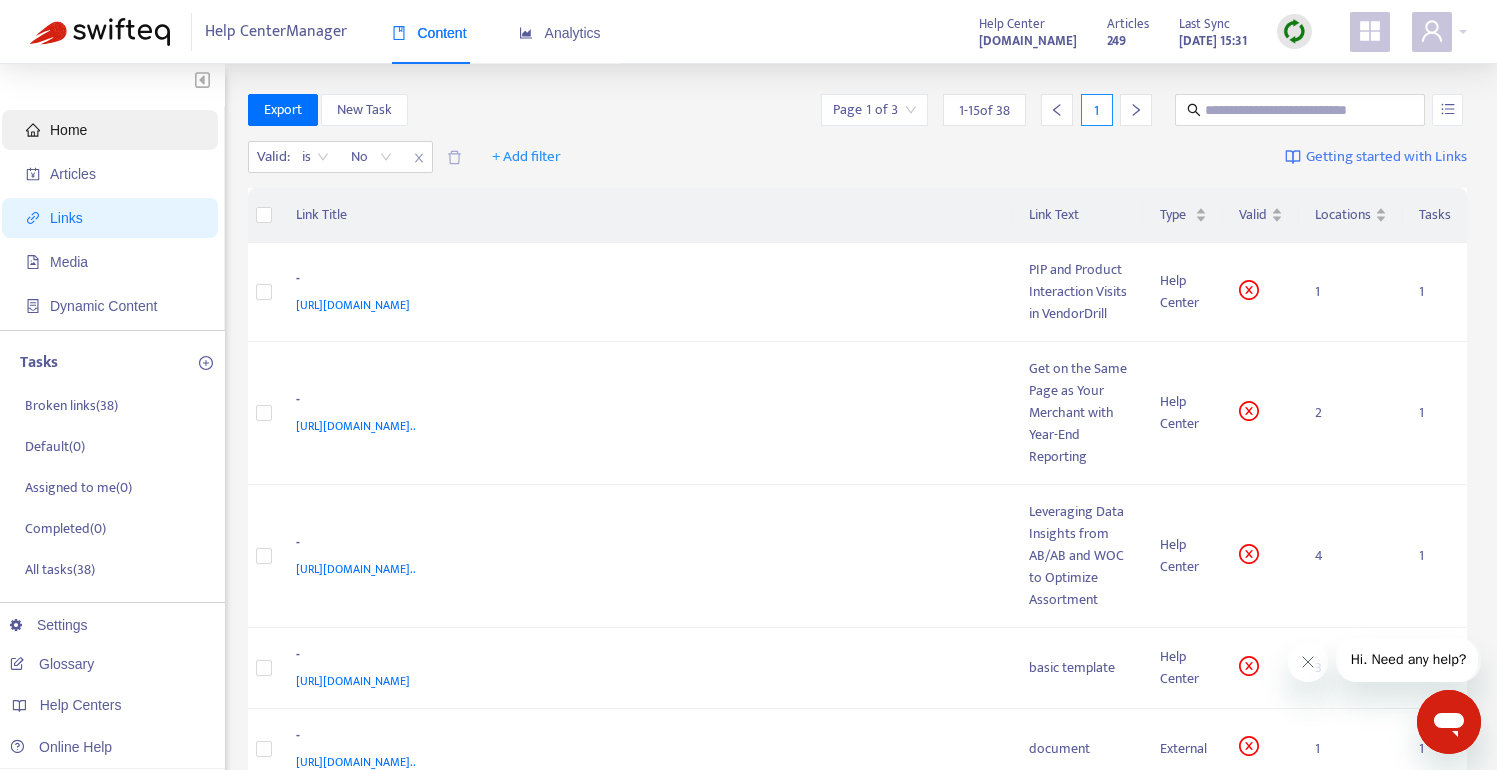 click on "Home" at bounding box center [114, 130] 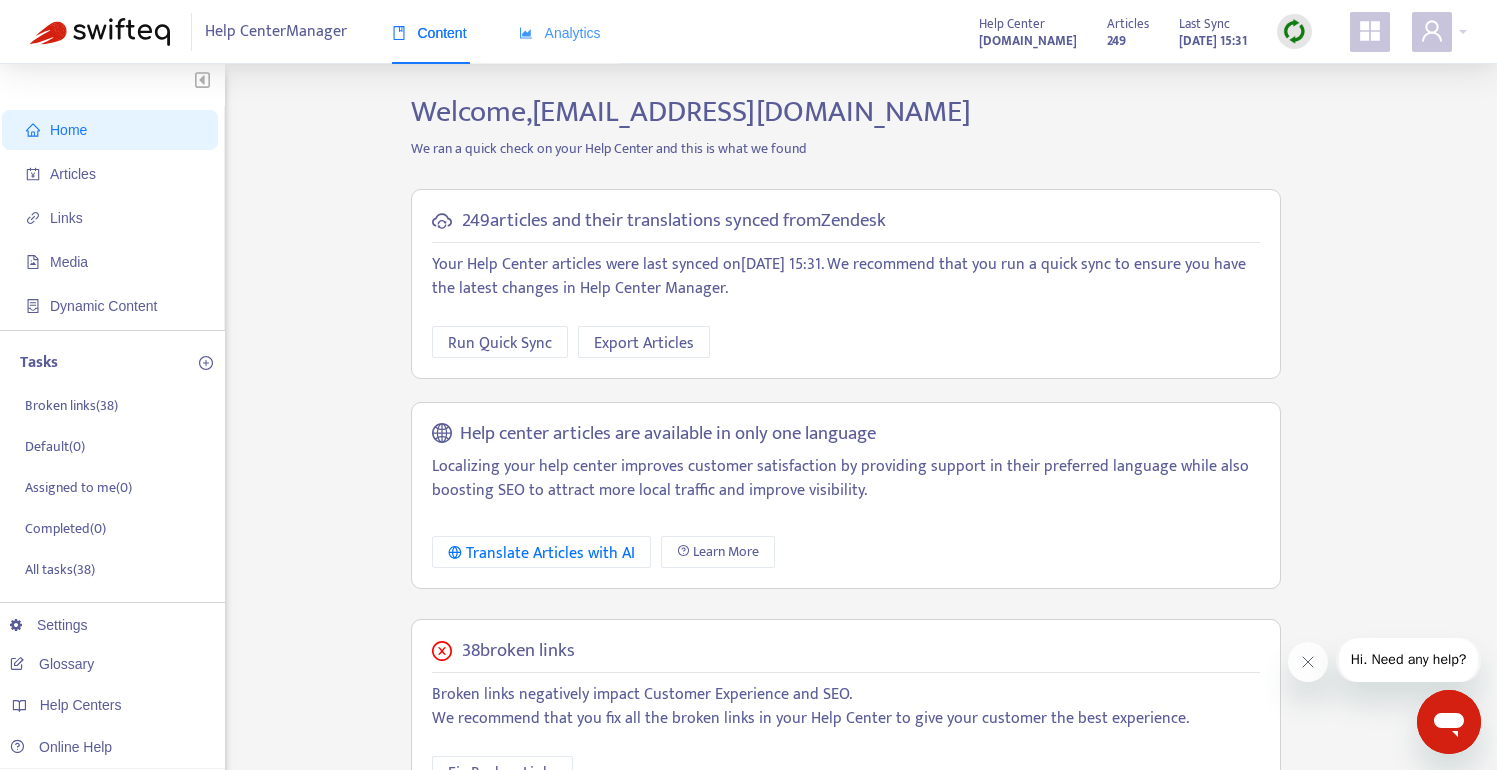 click on "Analytics" at bounding box center [560, 33] 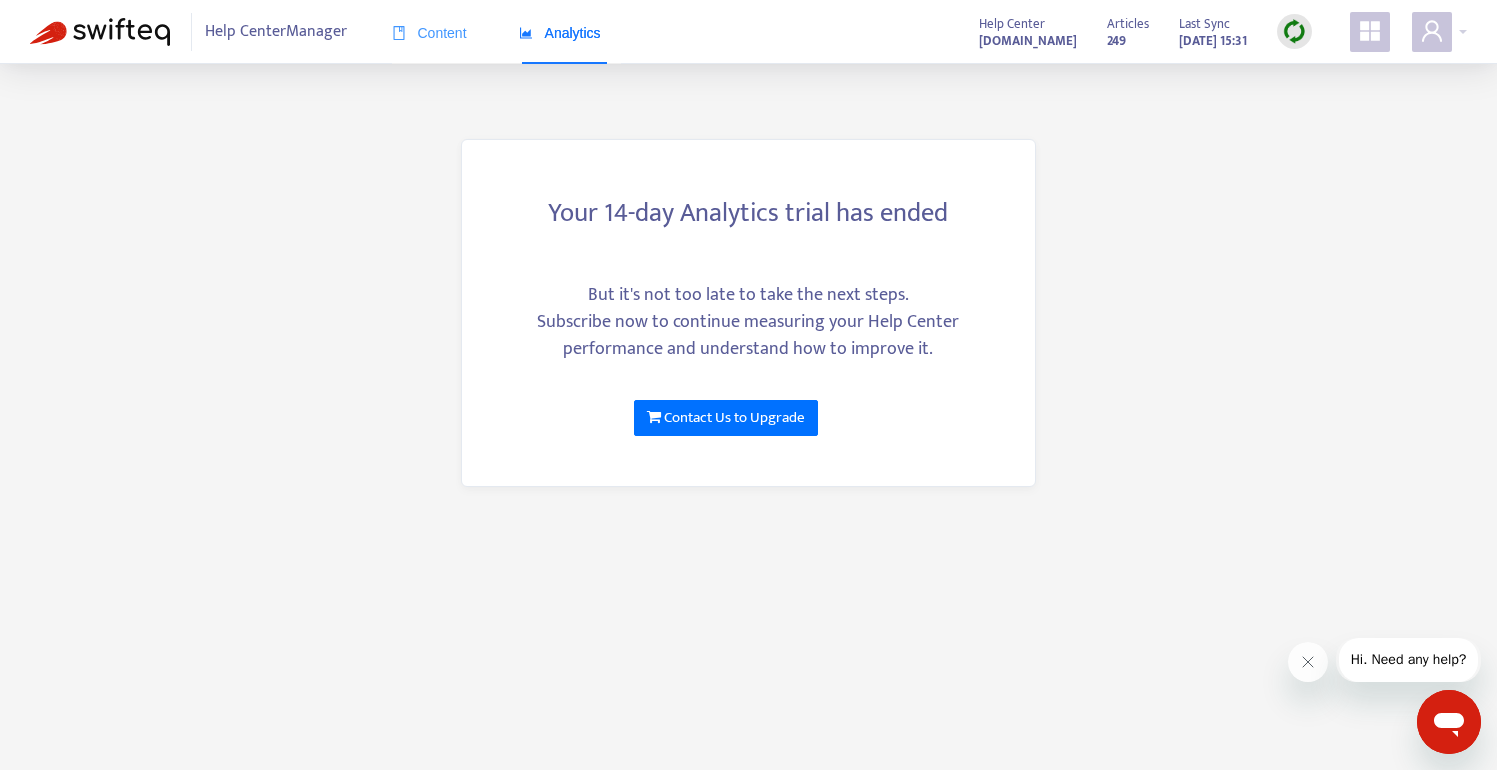 click on "Content" at bounding box center (429, 33) 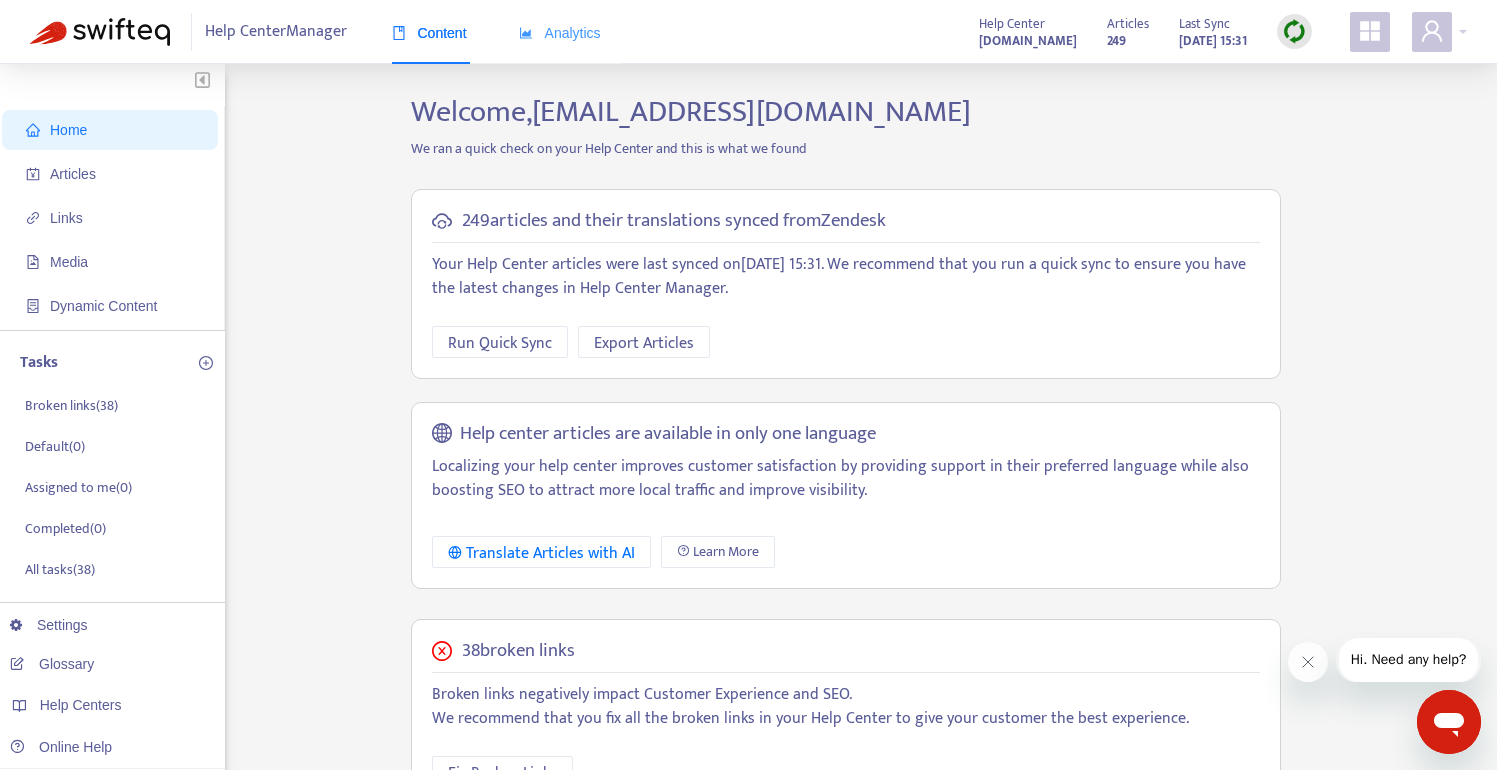 click on "Analytics" at bounding box center [560, 33] 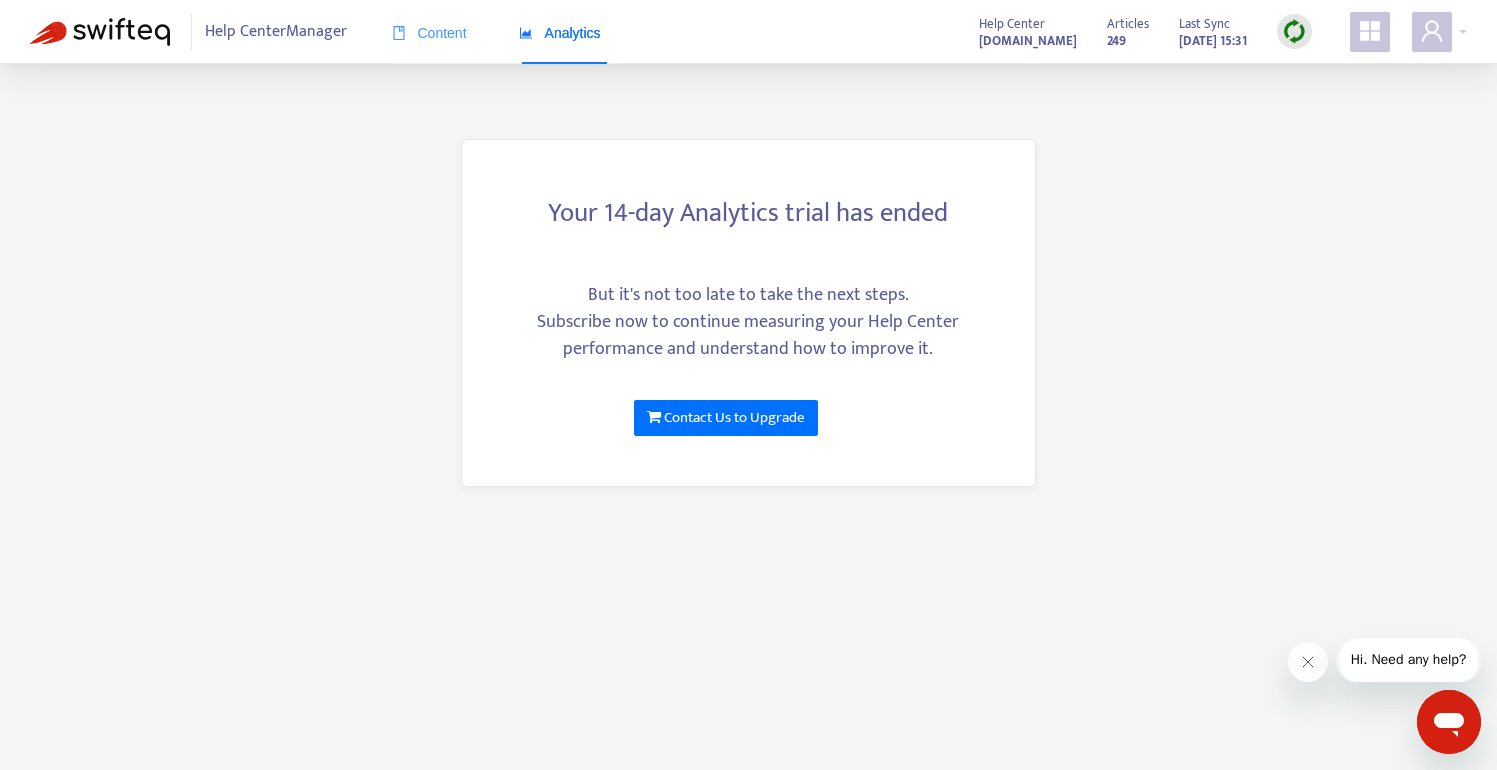 click on "Content" at bounding box center [429, 33] 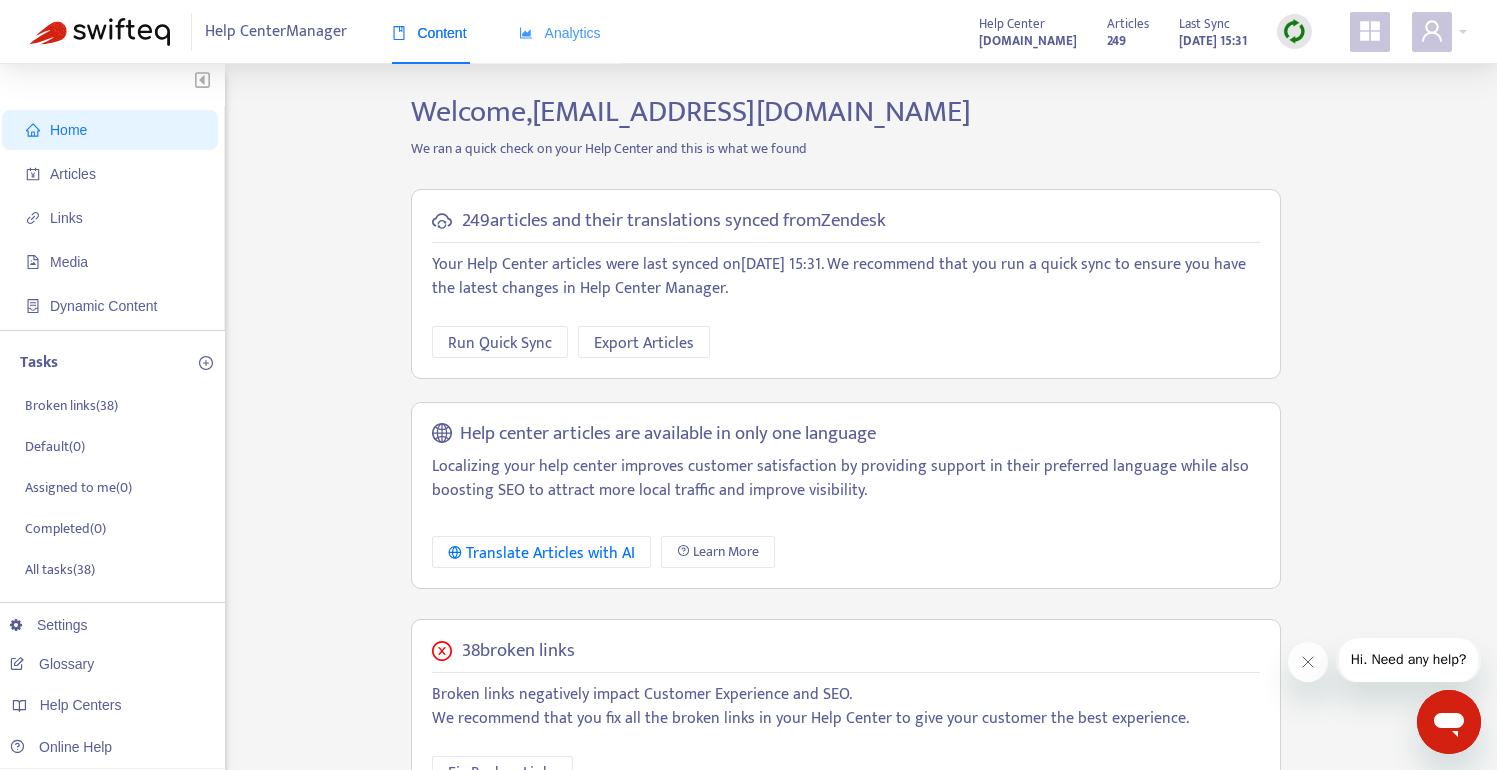 click on "Analytics" at bounding box center [560, 33] 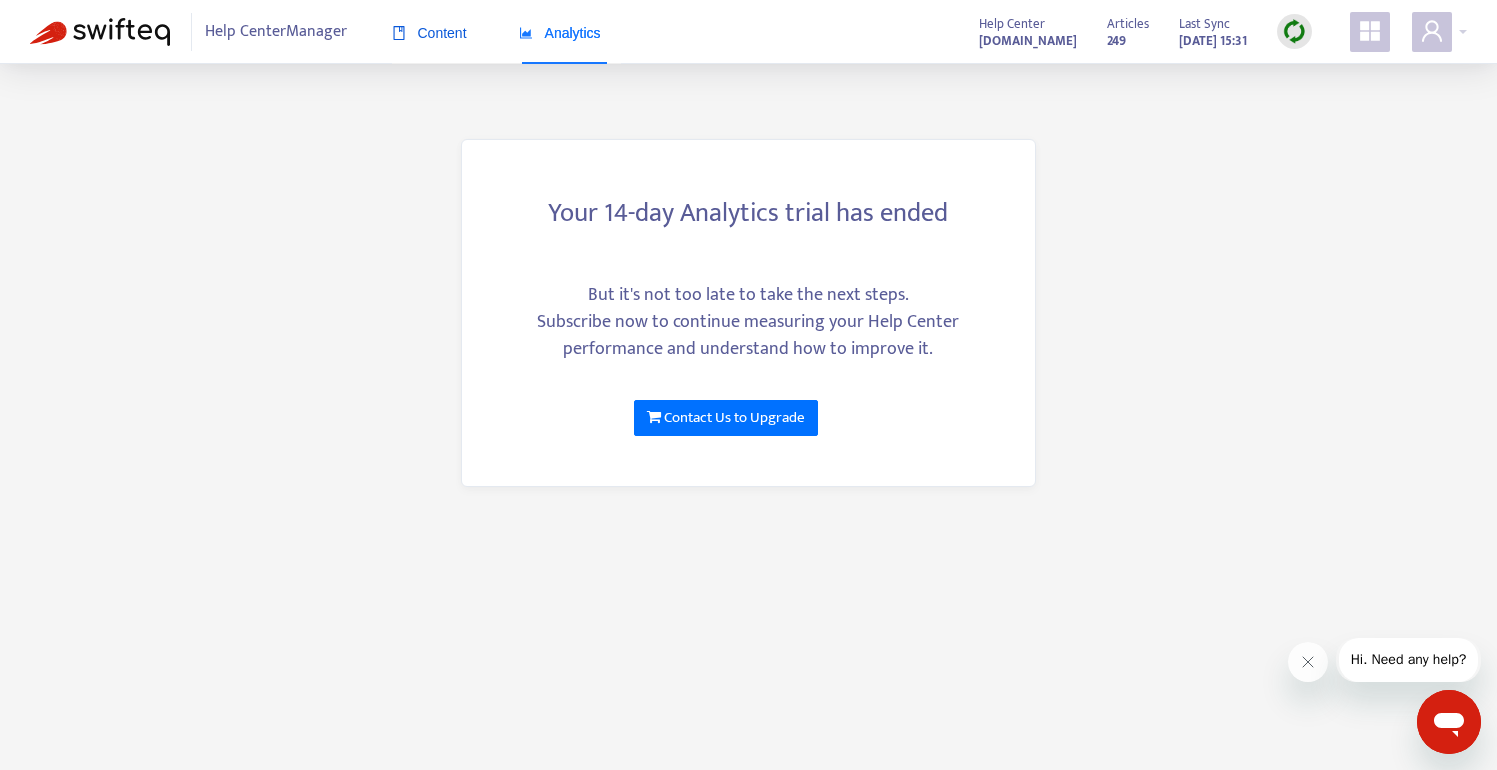 click on "Content" at bounding box center [429, 33] 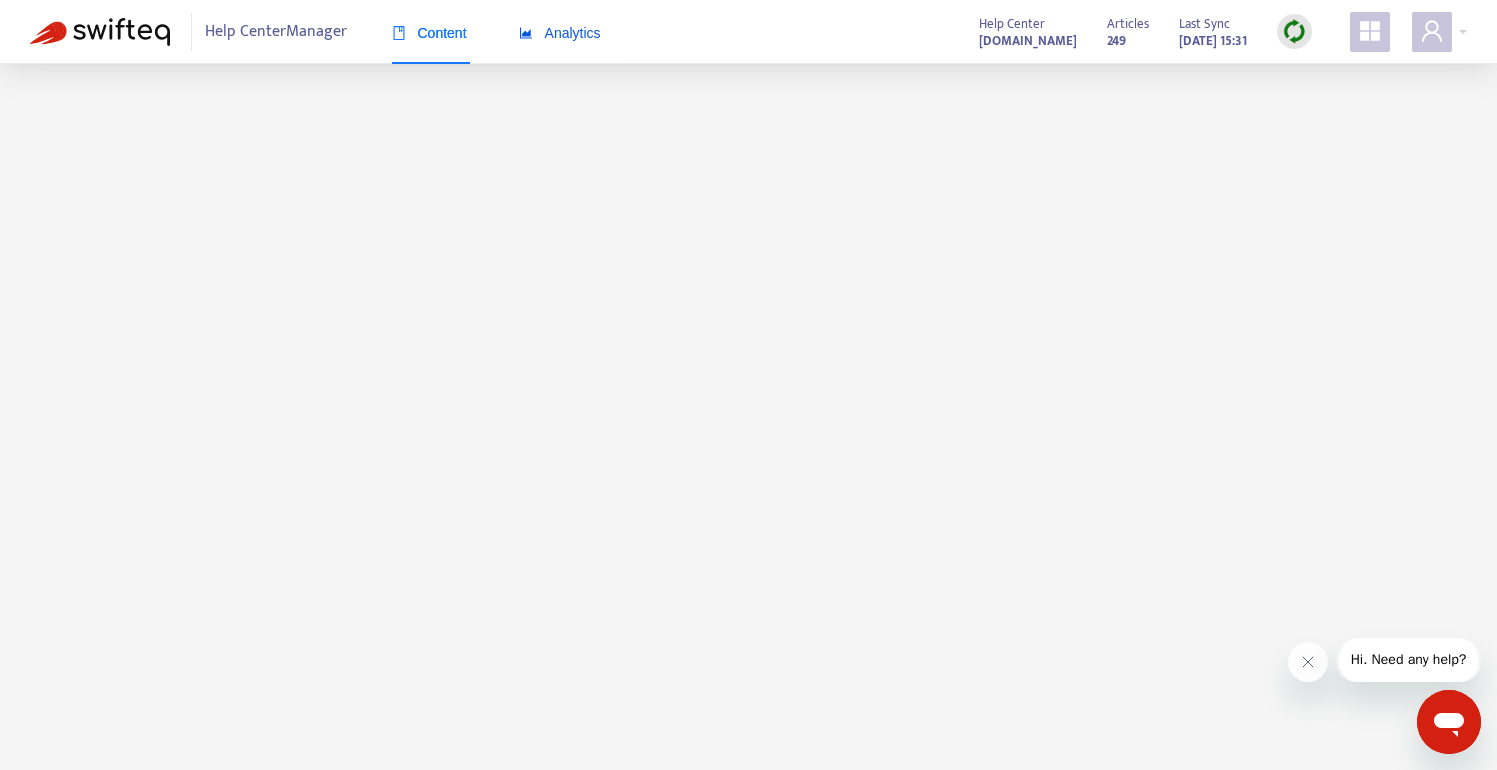 click on "Analytics" at bounding box center [560, 33] 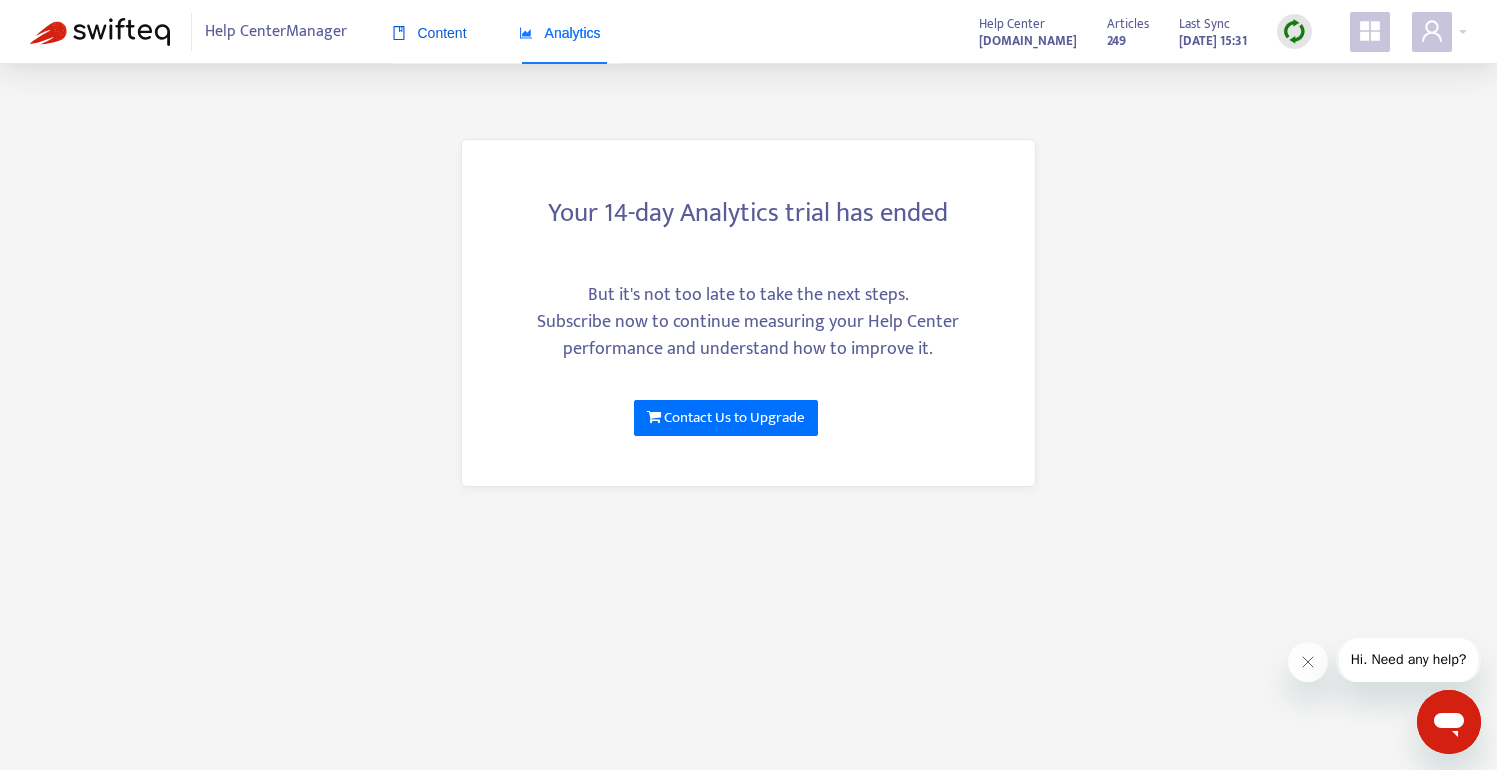 click on "Content" at bounding box center (429, 33) 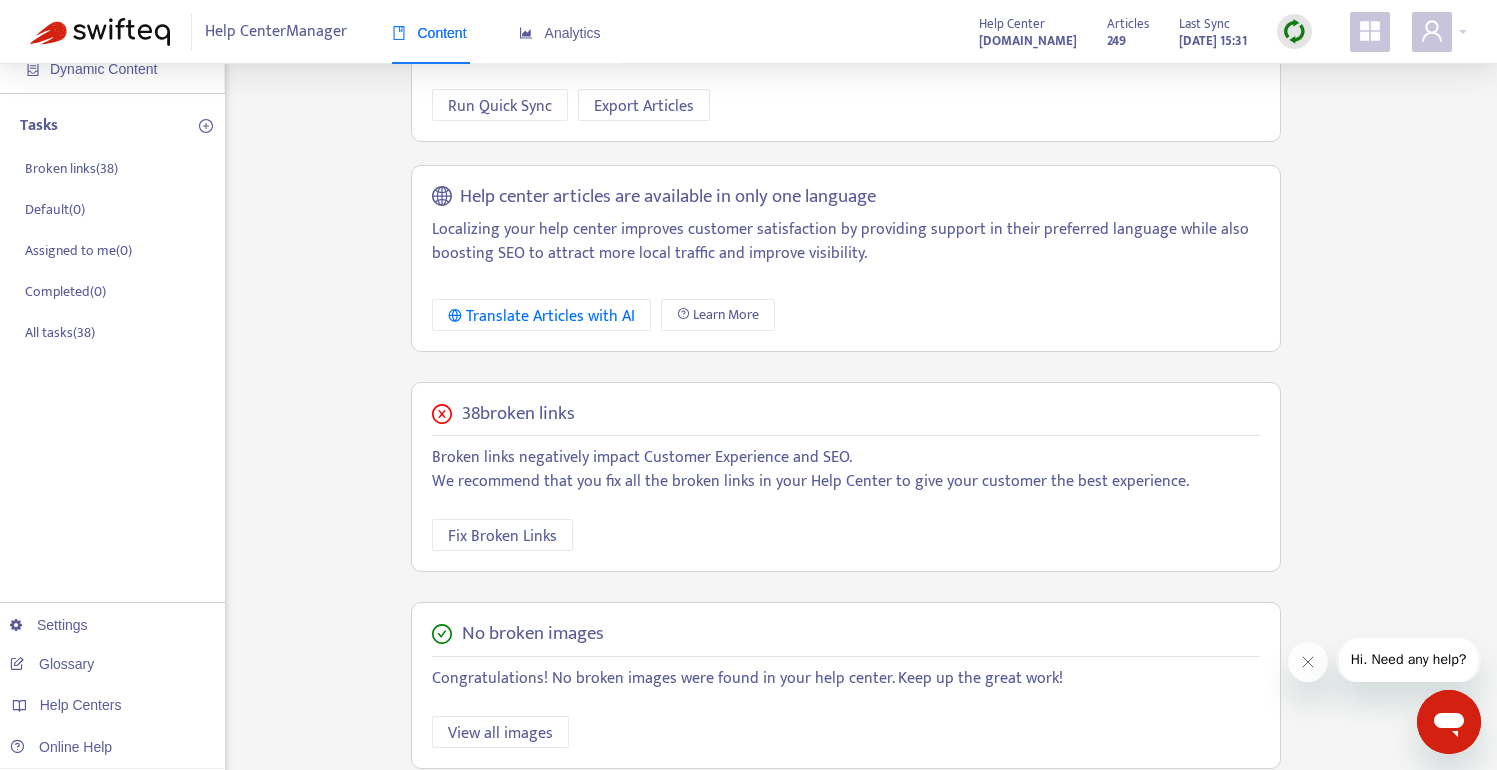 scroll, scrollTop: 0, scrollLeft: 0, axis: both 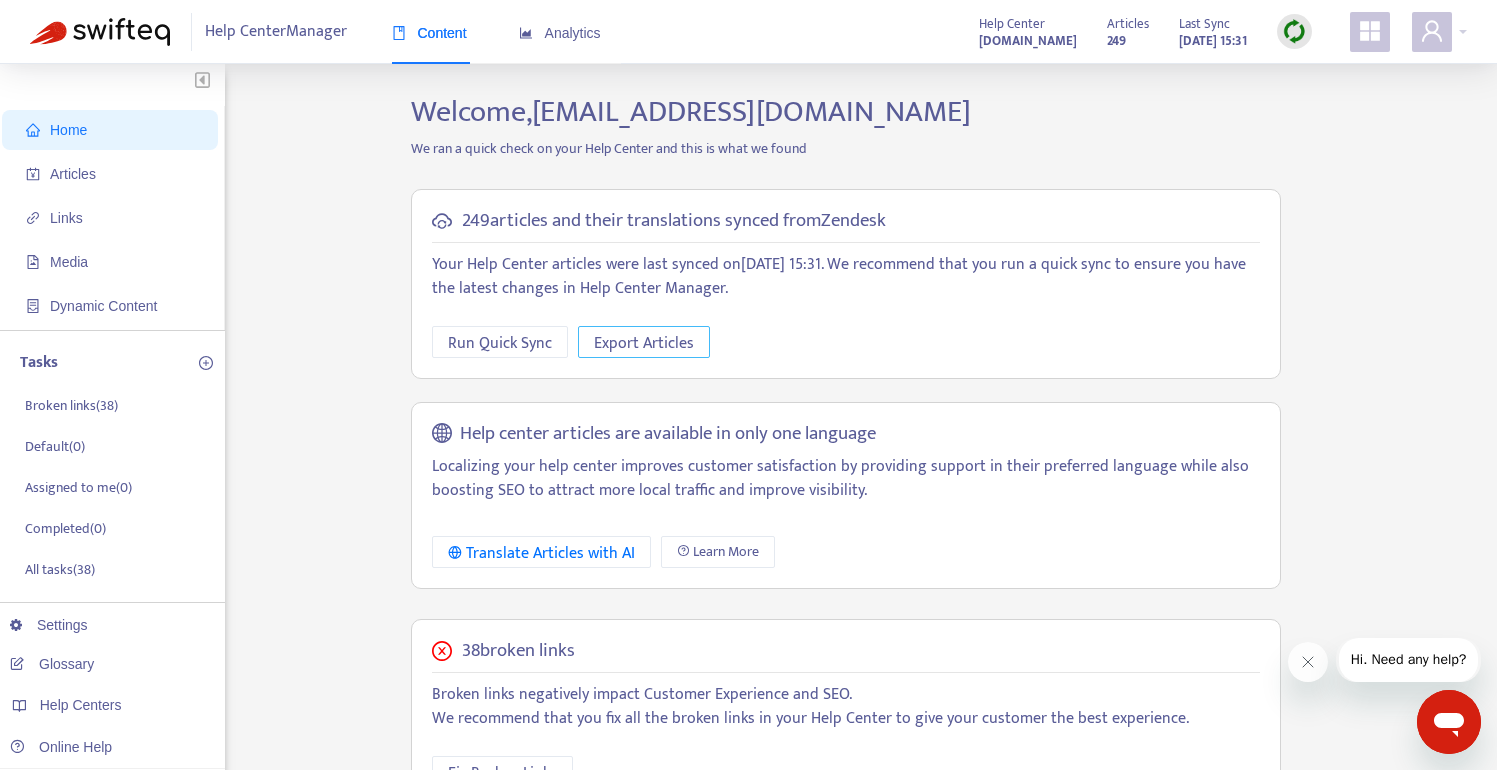 click on "Export Articles" at bounding box center (644, 343) 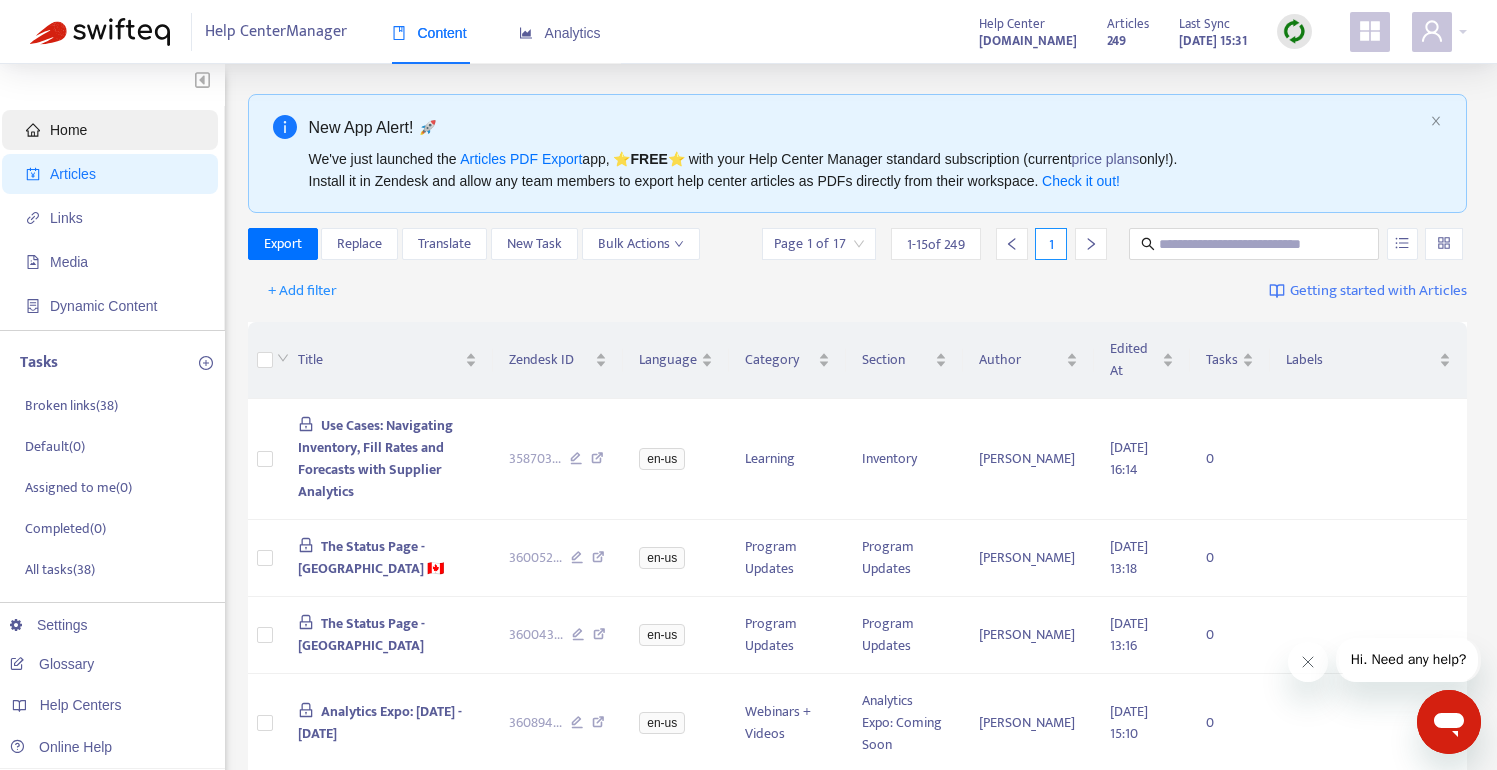 click on "Home" at bounding box center [68, 130] 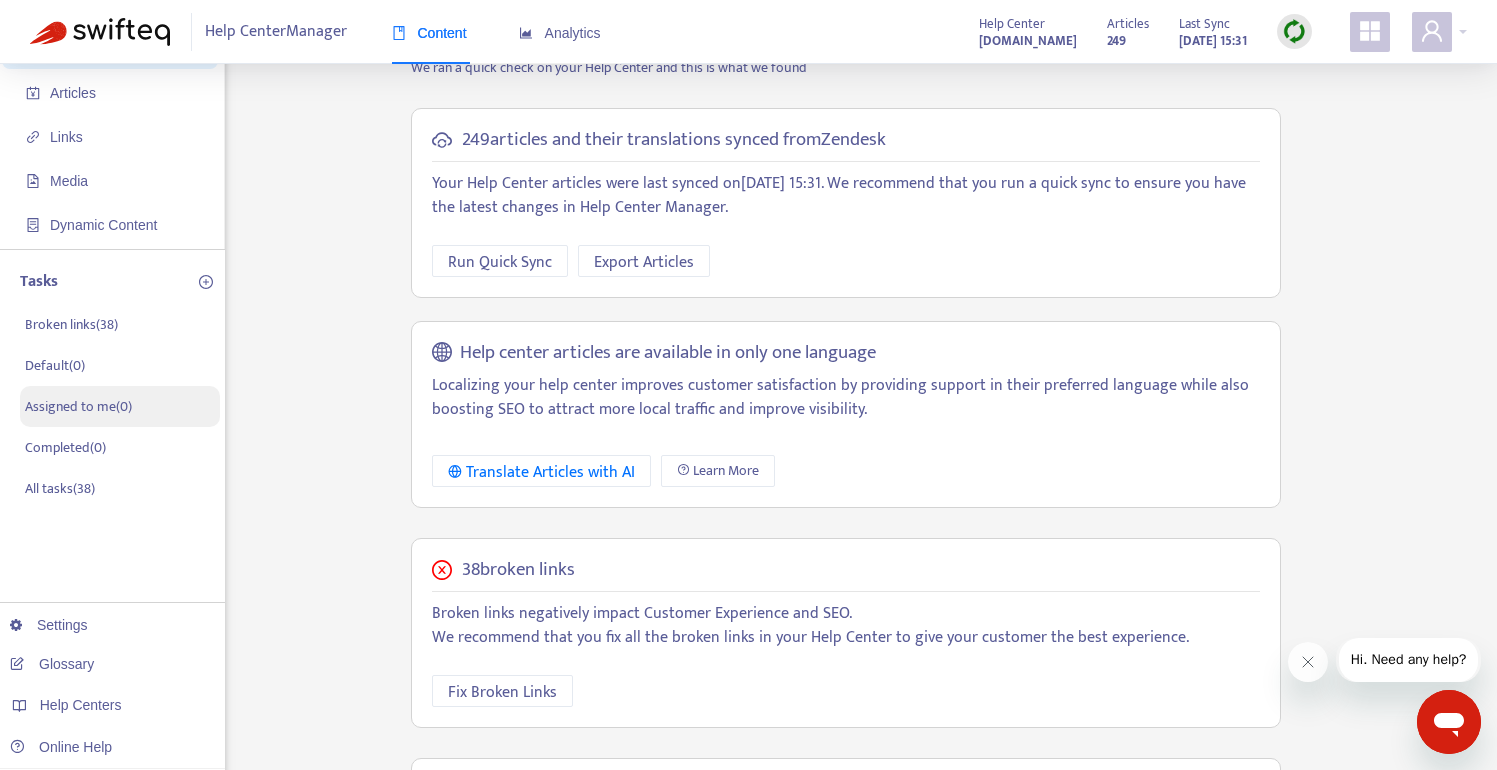 scroll, scrollTop: 0, scrollLeft: 0, axis: both 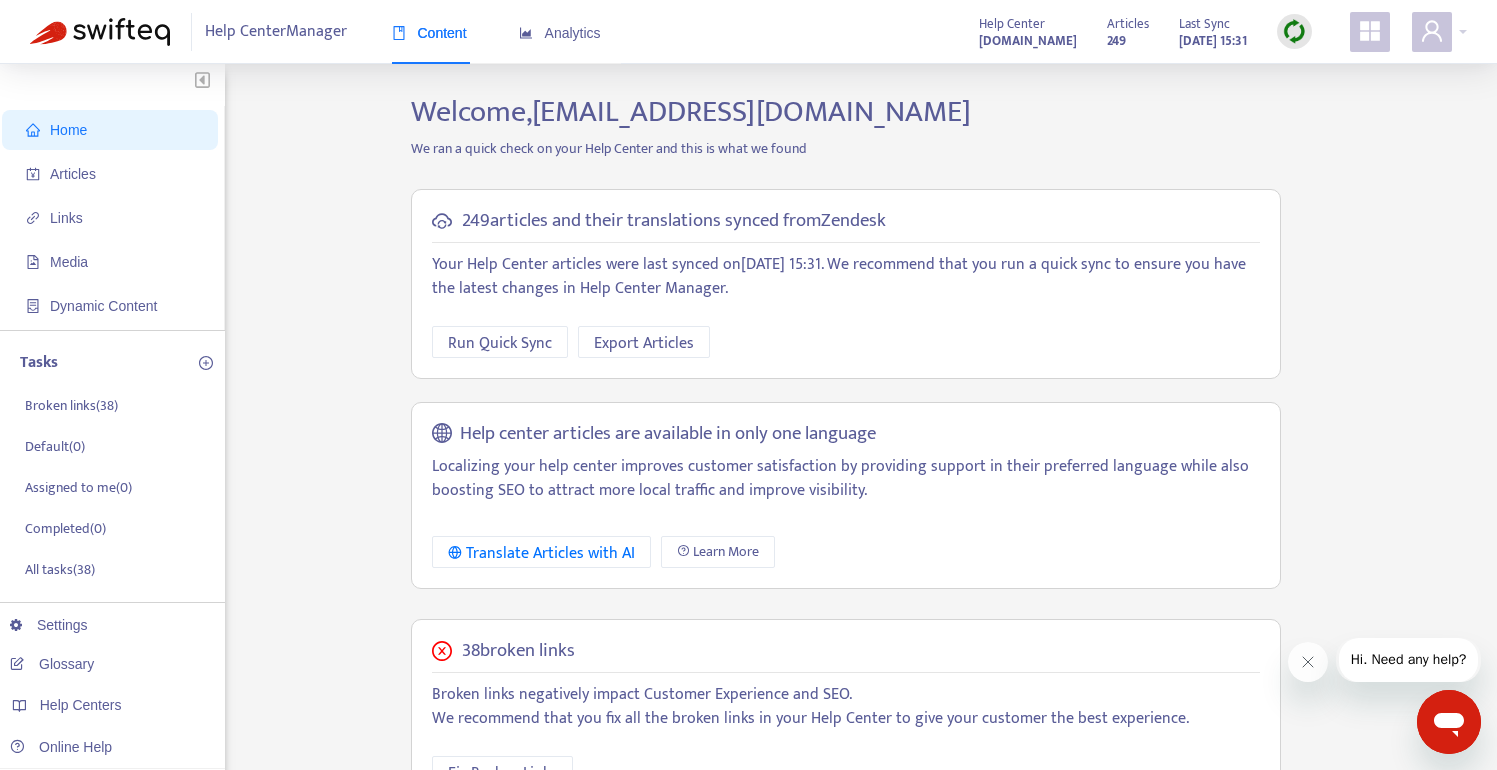click on "Help Center  Manager Content Analytics Help Center supplieranalytics.homedepot.com Articles 249 Last Sync Jul 21, 2025 15:31" at bounding box center (748, 32) 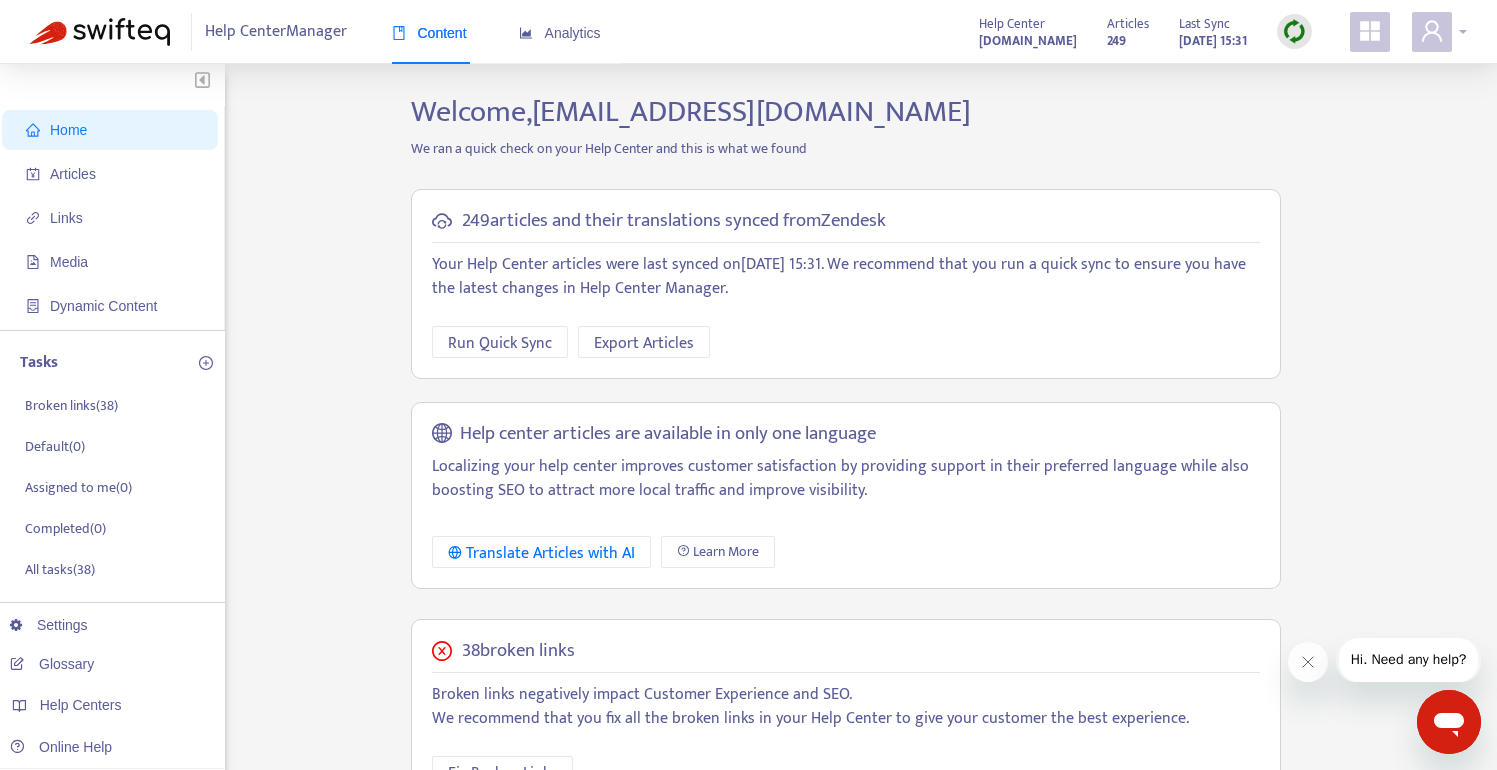 click at bounding box center (1439, 32) 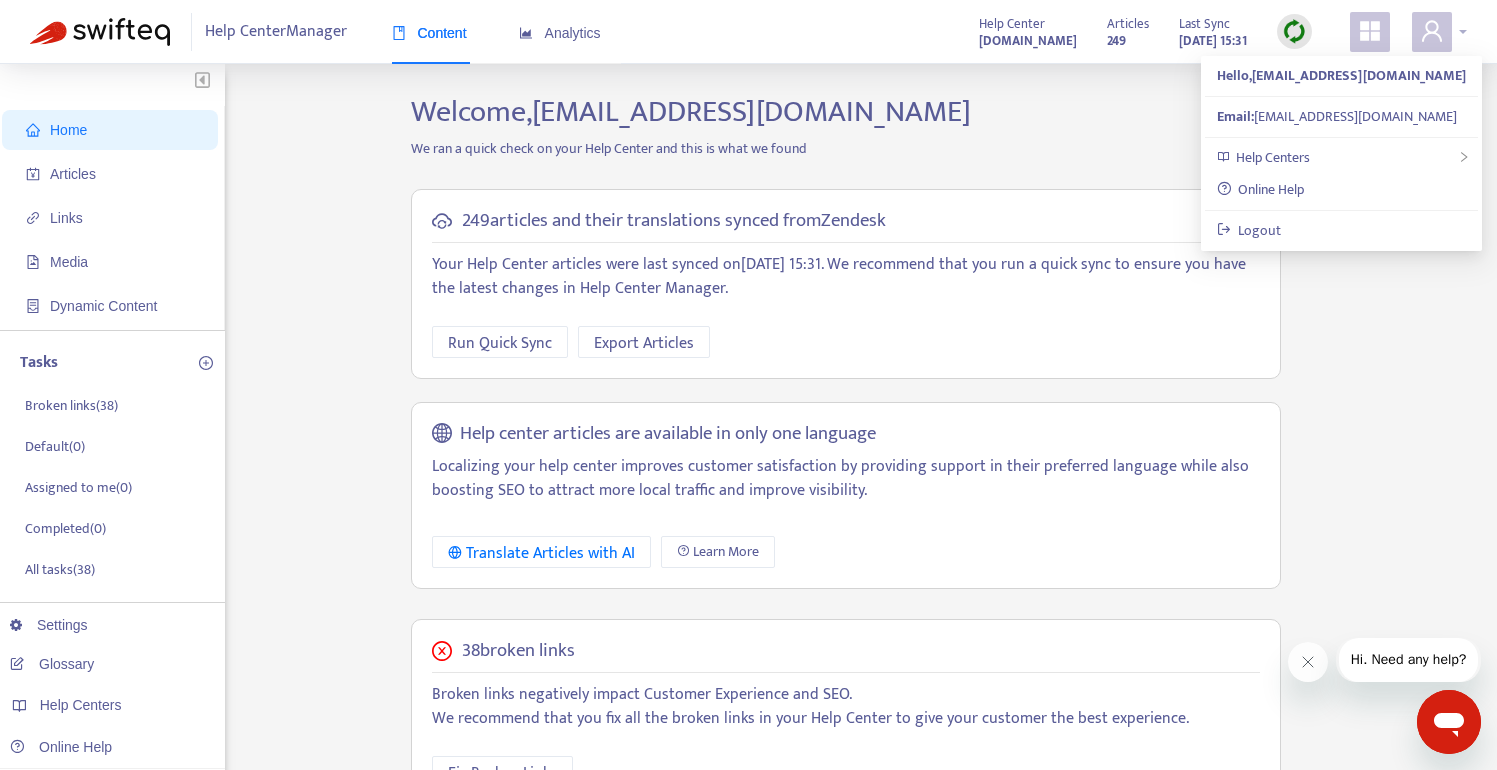 click at bounding box center [1439, 32] 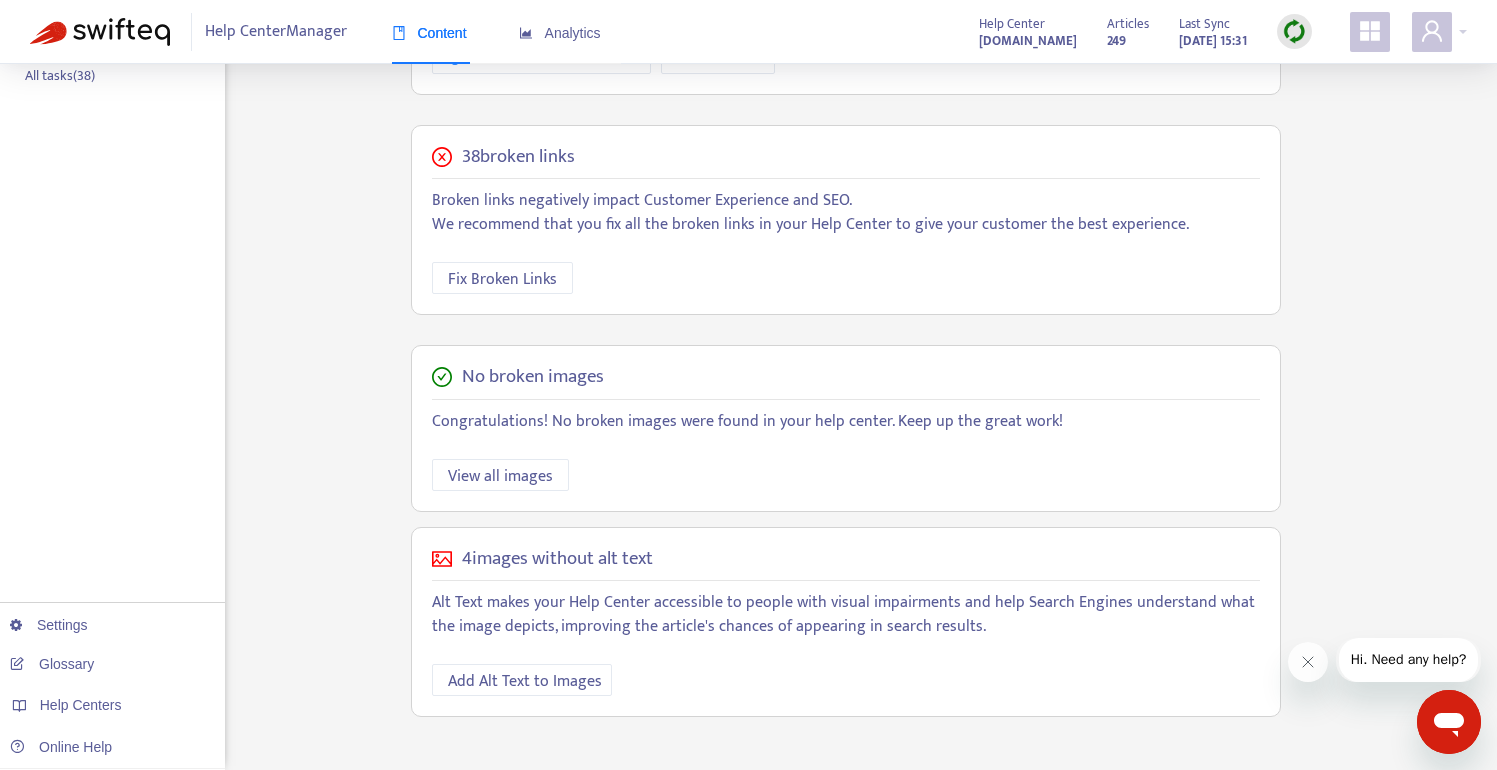 scroll, scrollTop: 0, scrollLeft: 0, axis: both 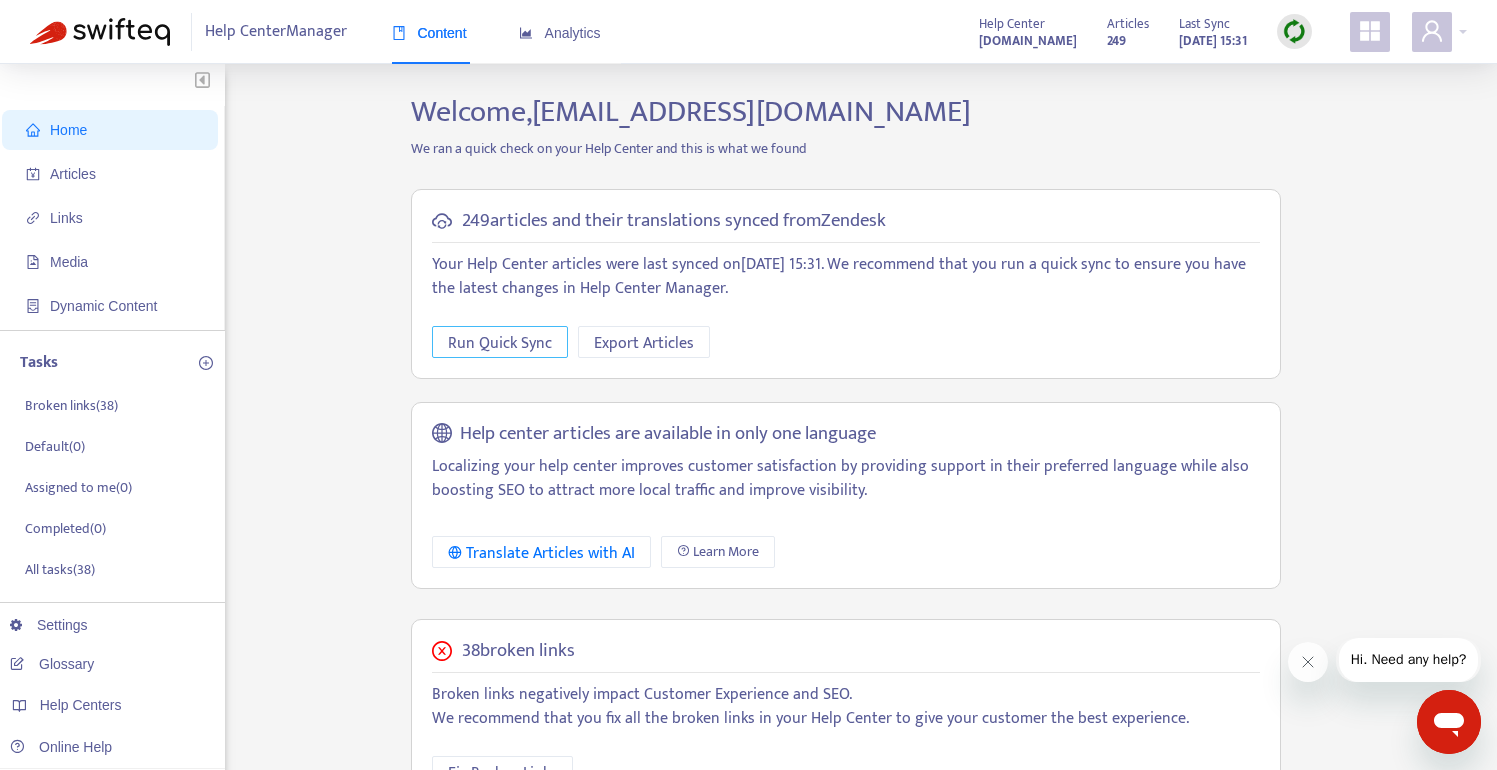 click on "Run Quick Sync" at bounding box center [500, 343] 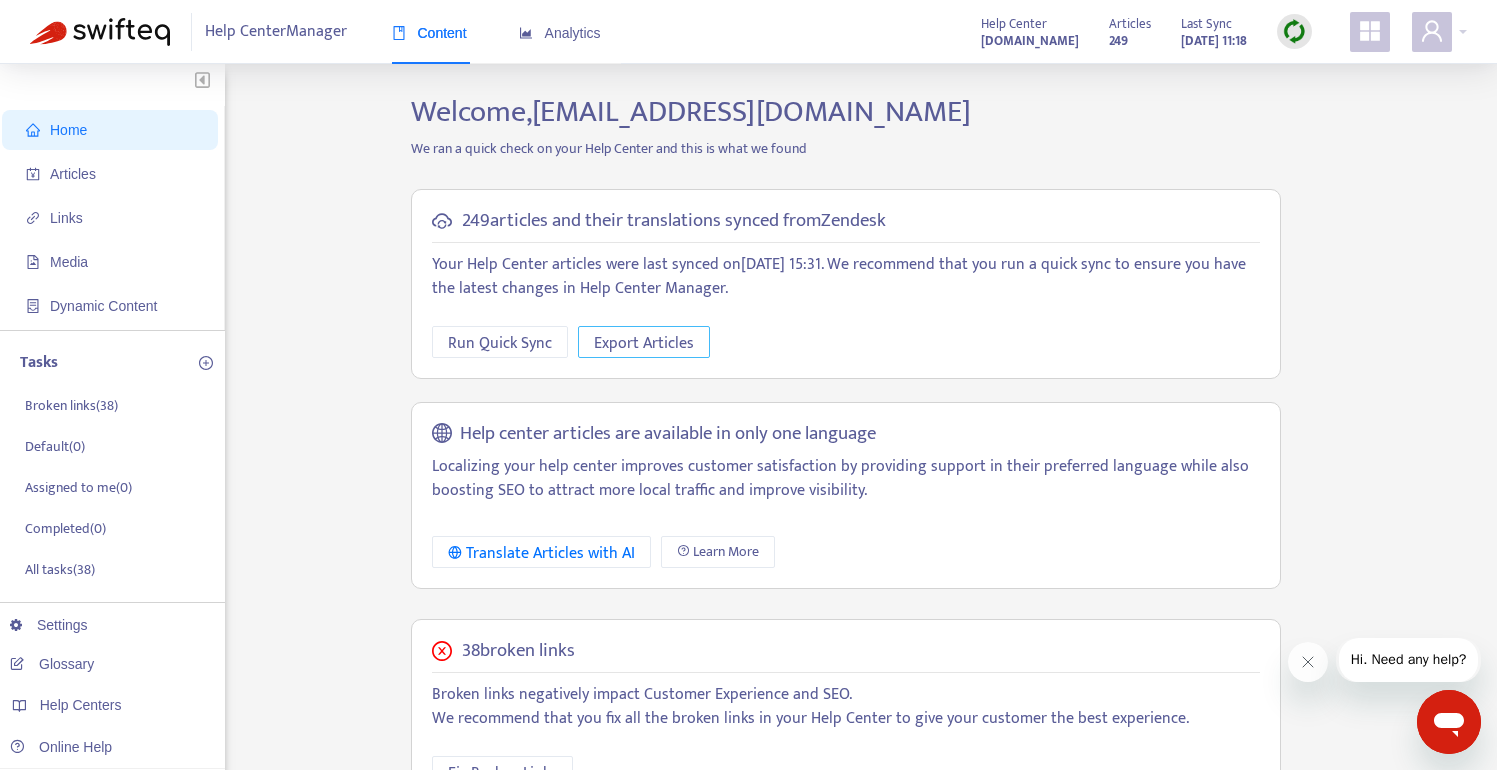 click on "Export Articles" at bounding box center [644, 342] 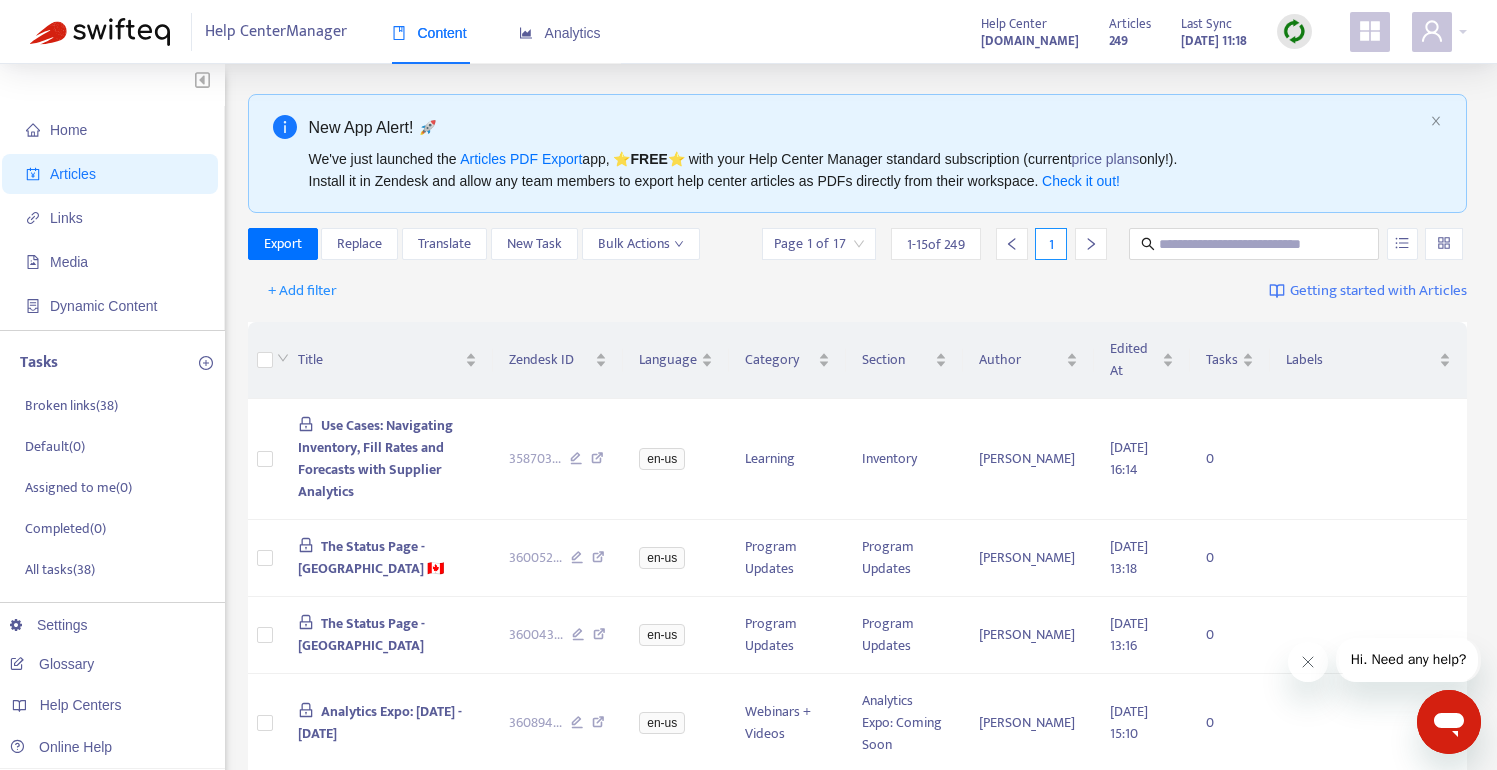 click on "Export Replace Translate New Task Bulk Actions Page 1 of 17 1 - 15  of   249 1" at bounding box center [858, 244] 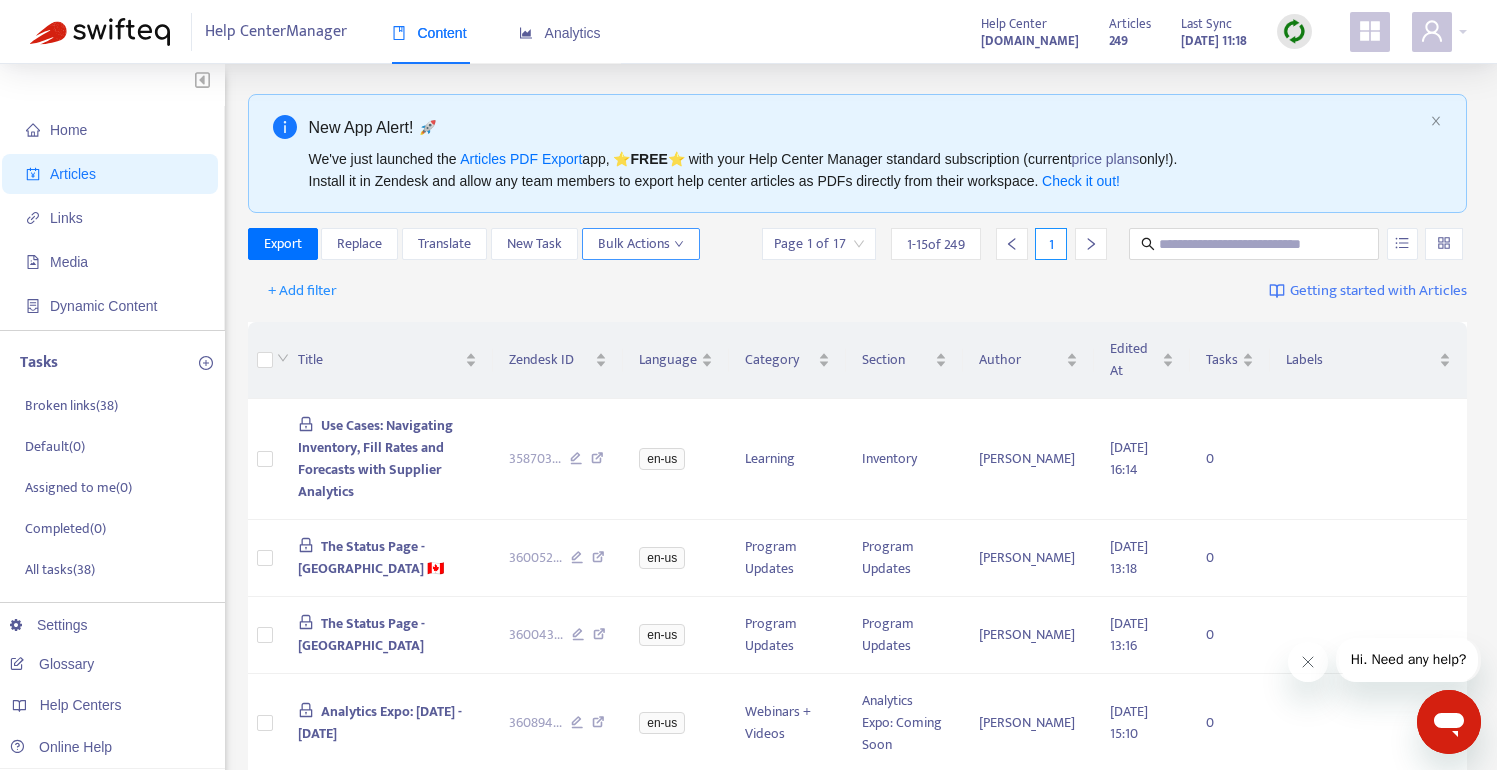 click 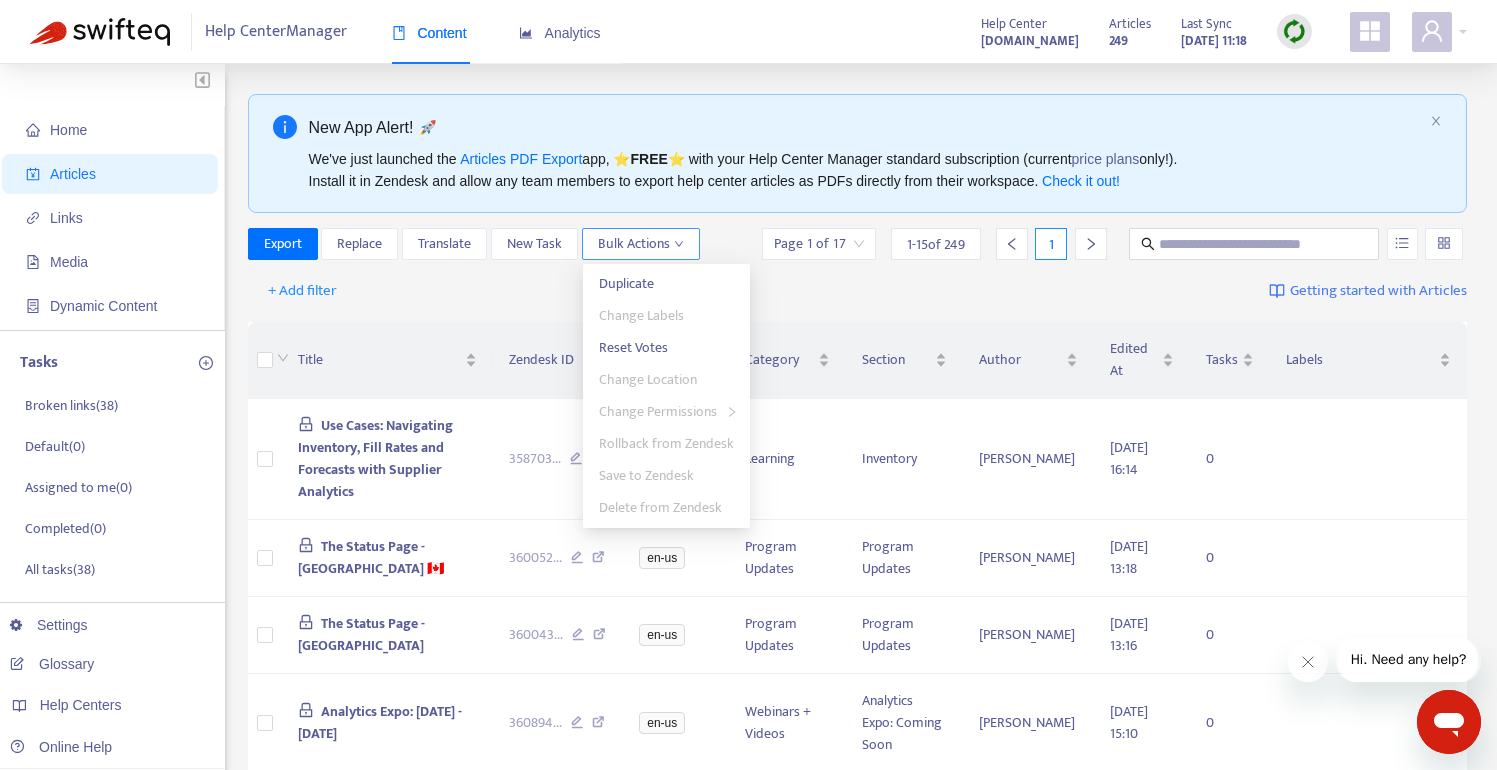 click 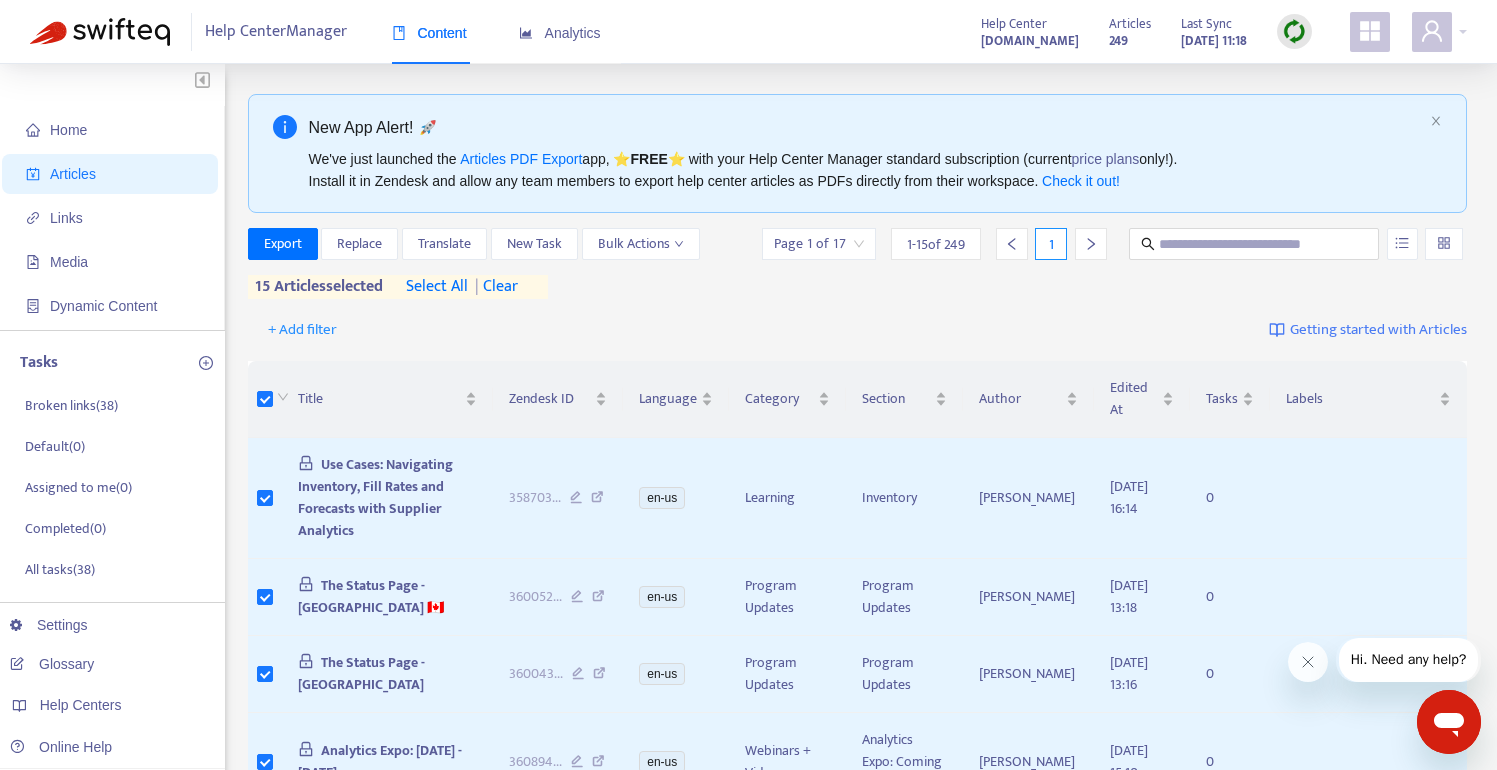 click on "+ Add filter Getting started with Articles" at bounding box center (858, 330) 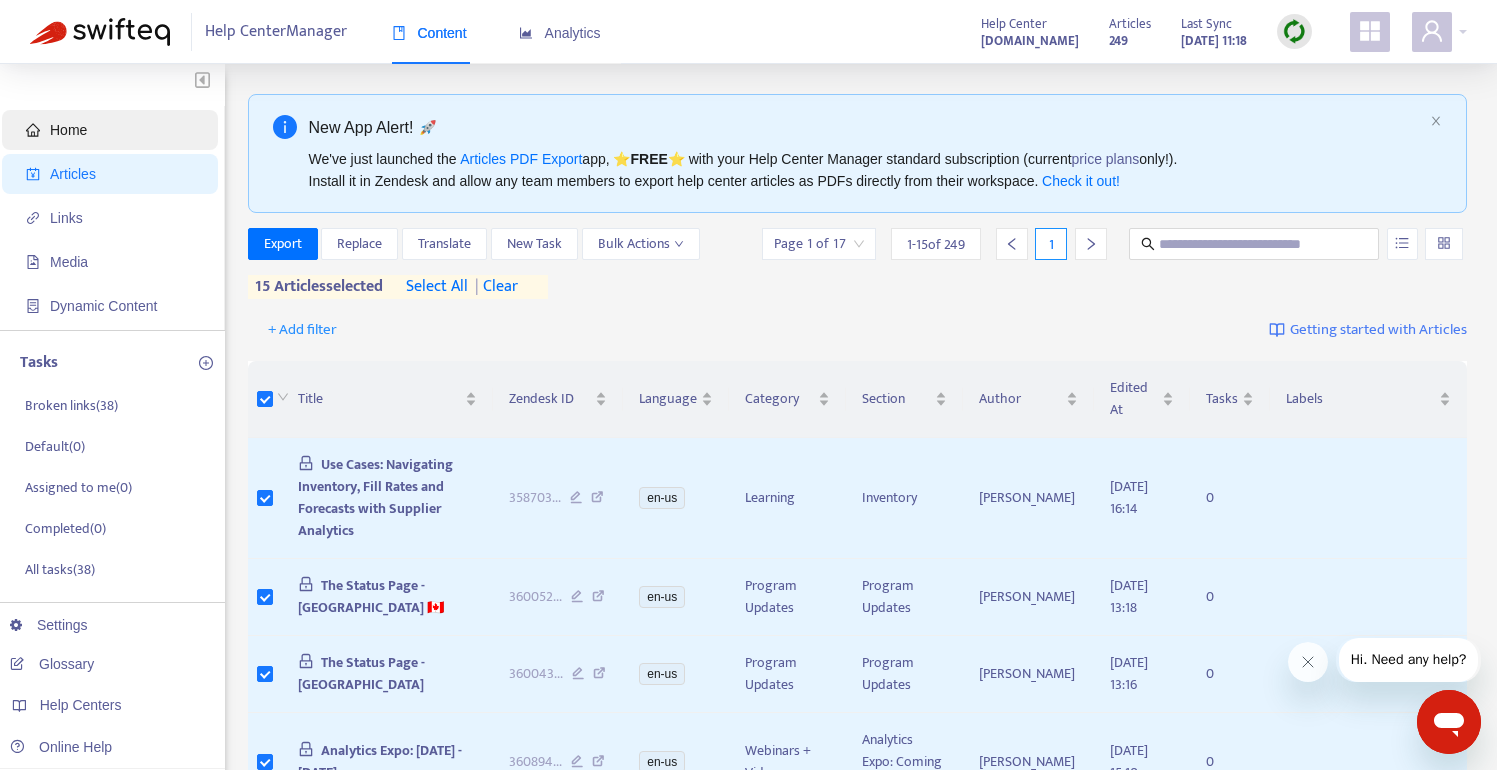 click on "Home" at bounding box center (114, 130) 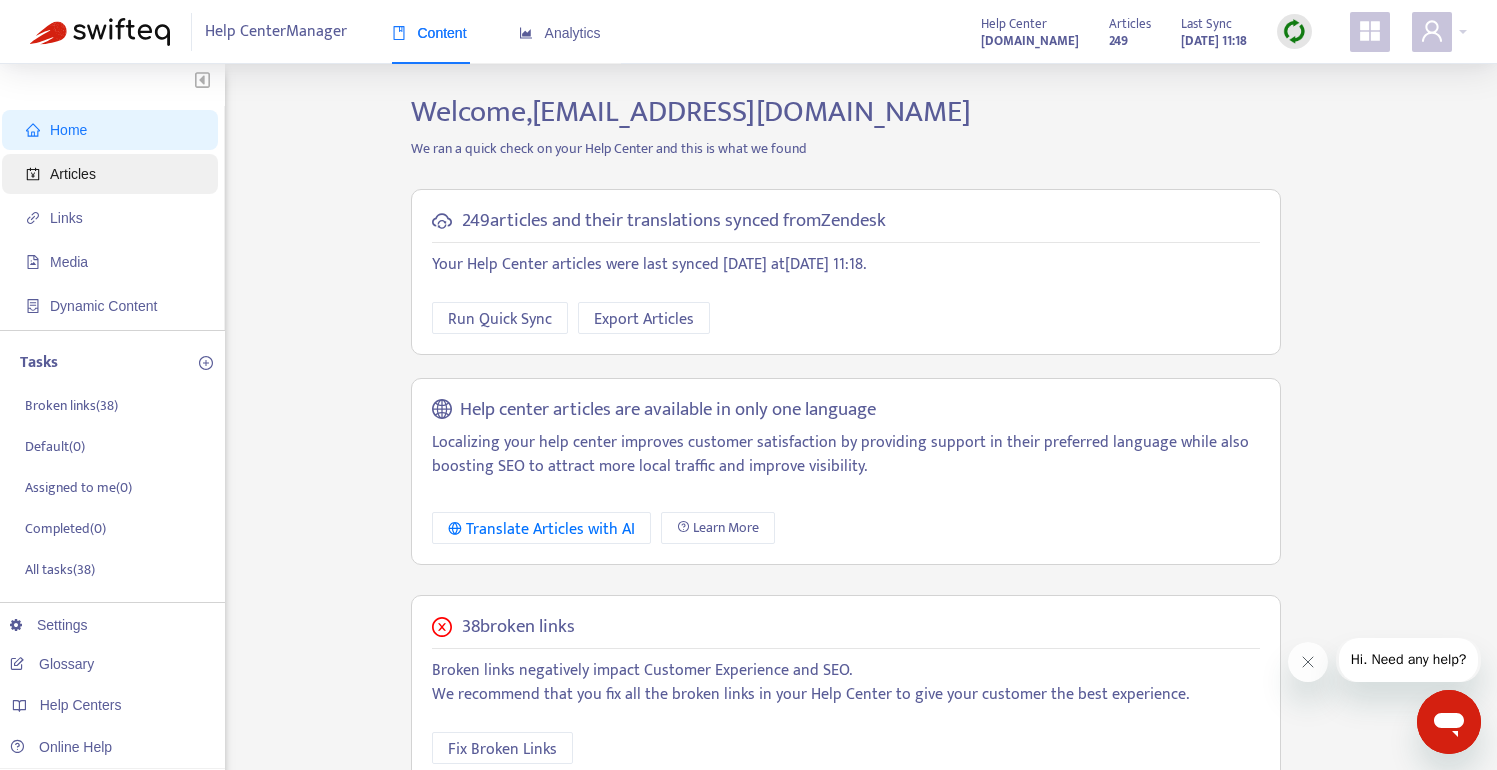 click on "Articles" at bounding box center [114, 174] 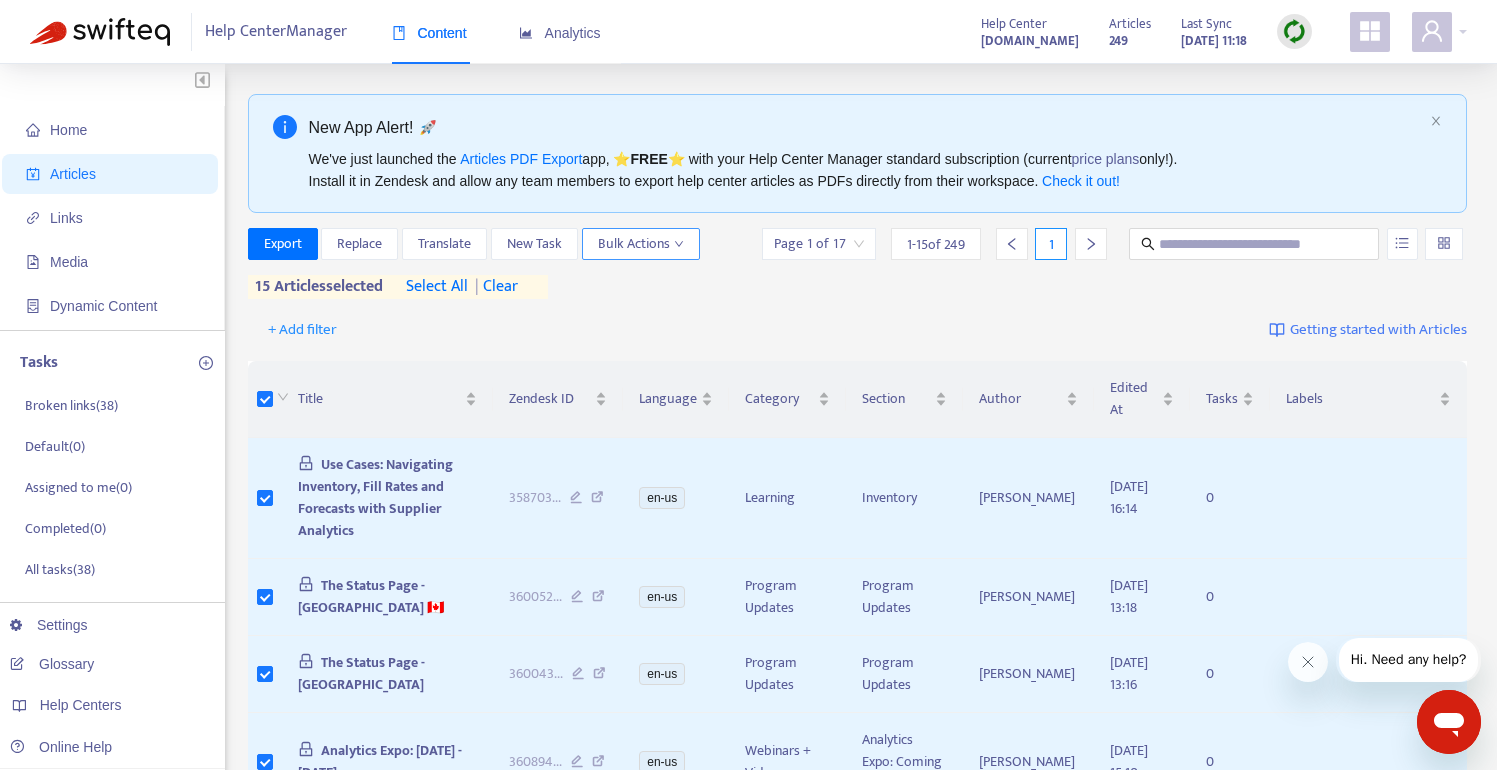 click 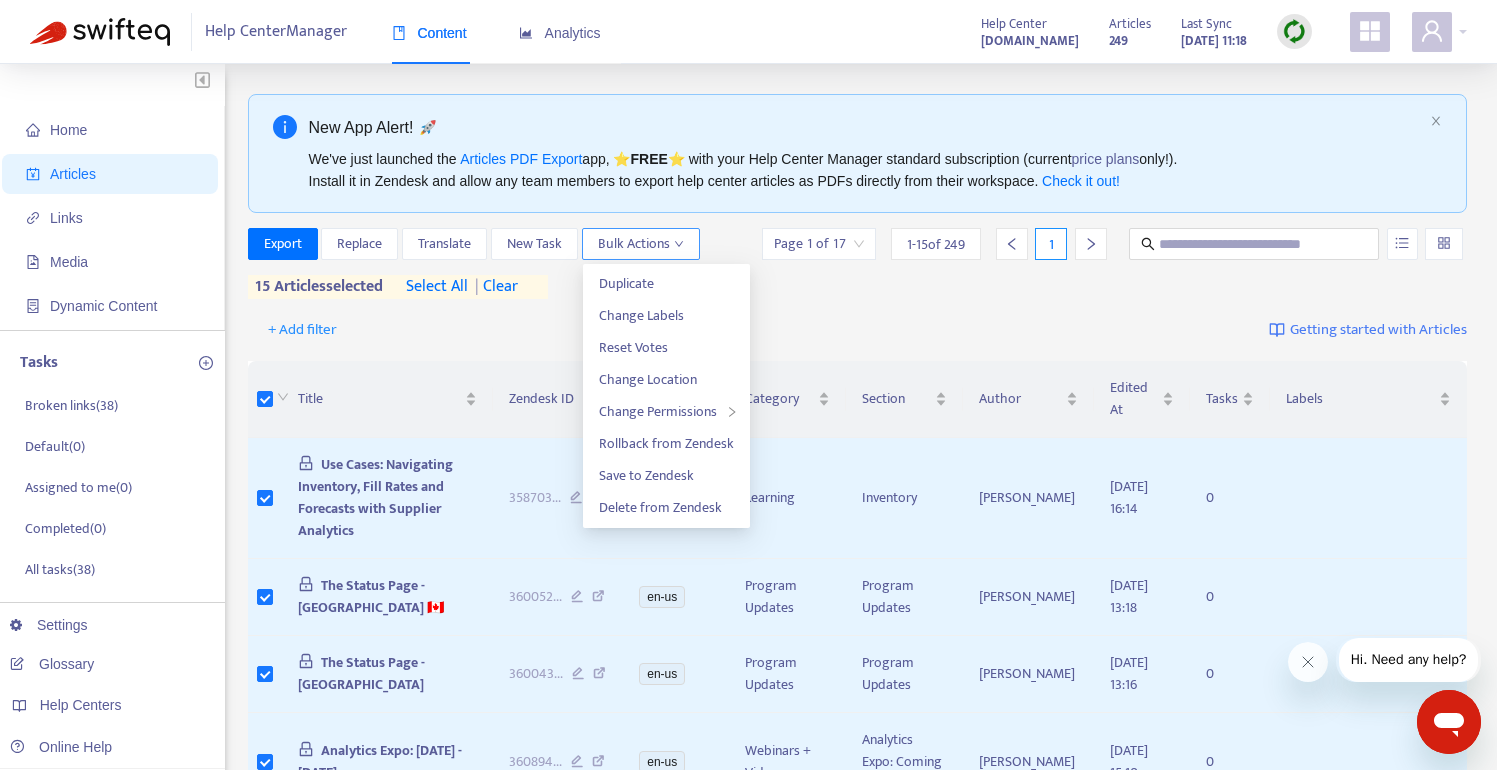 click on "Bulk Actions" at bounding box center [641, 244] 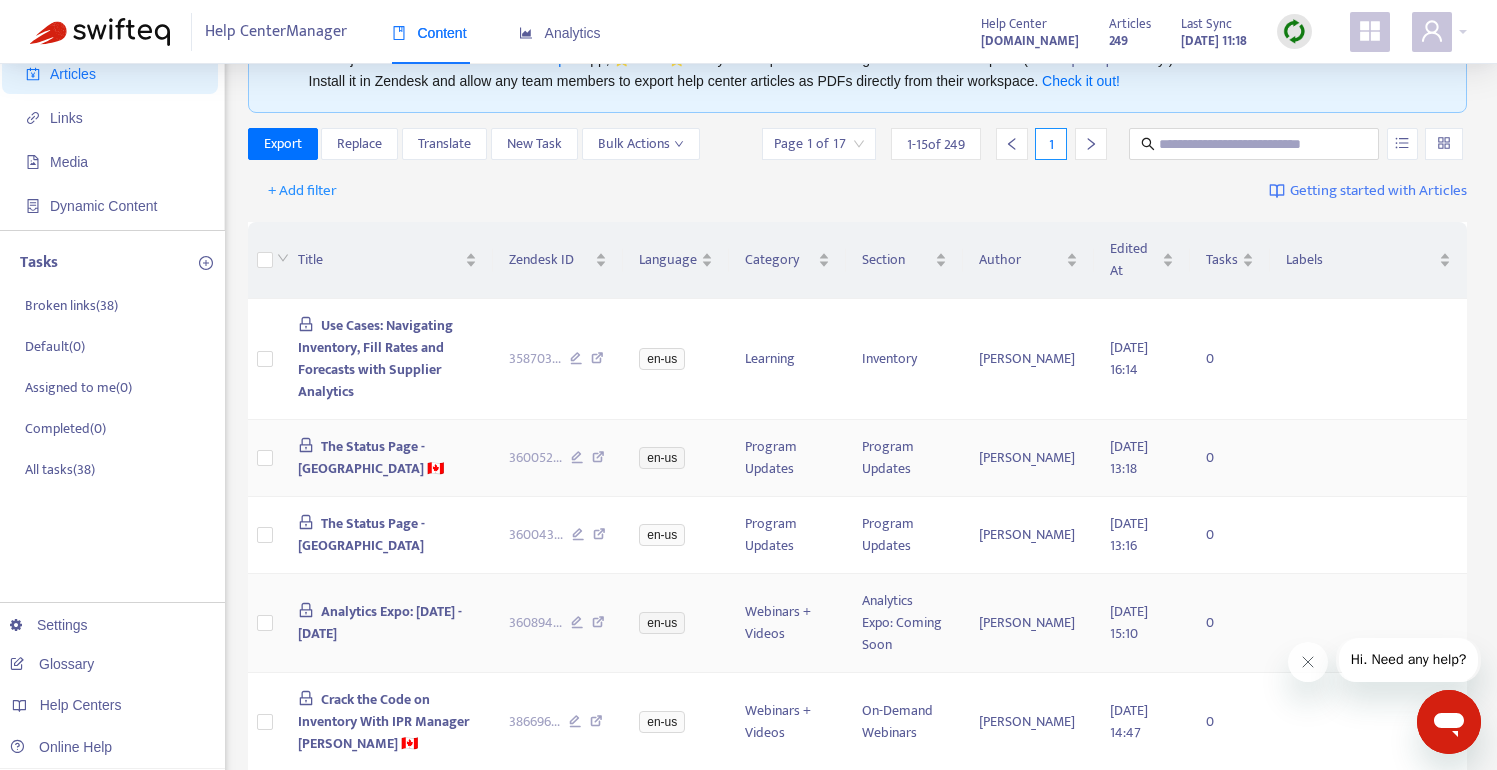 scroll, scrollTop: 142, scrollLeft: 0, axis: vertical 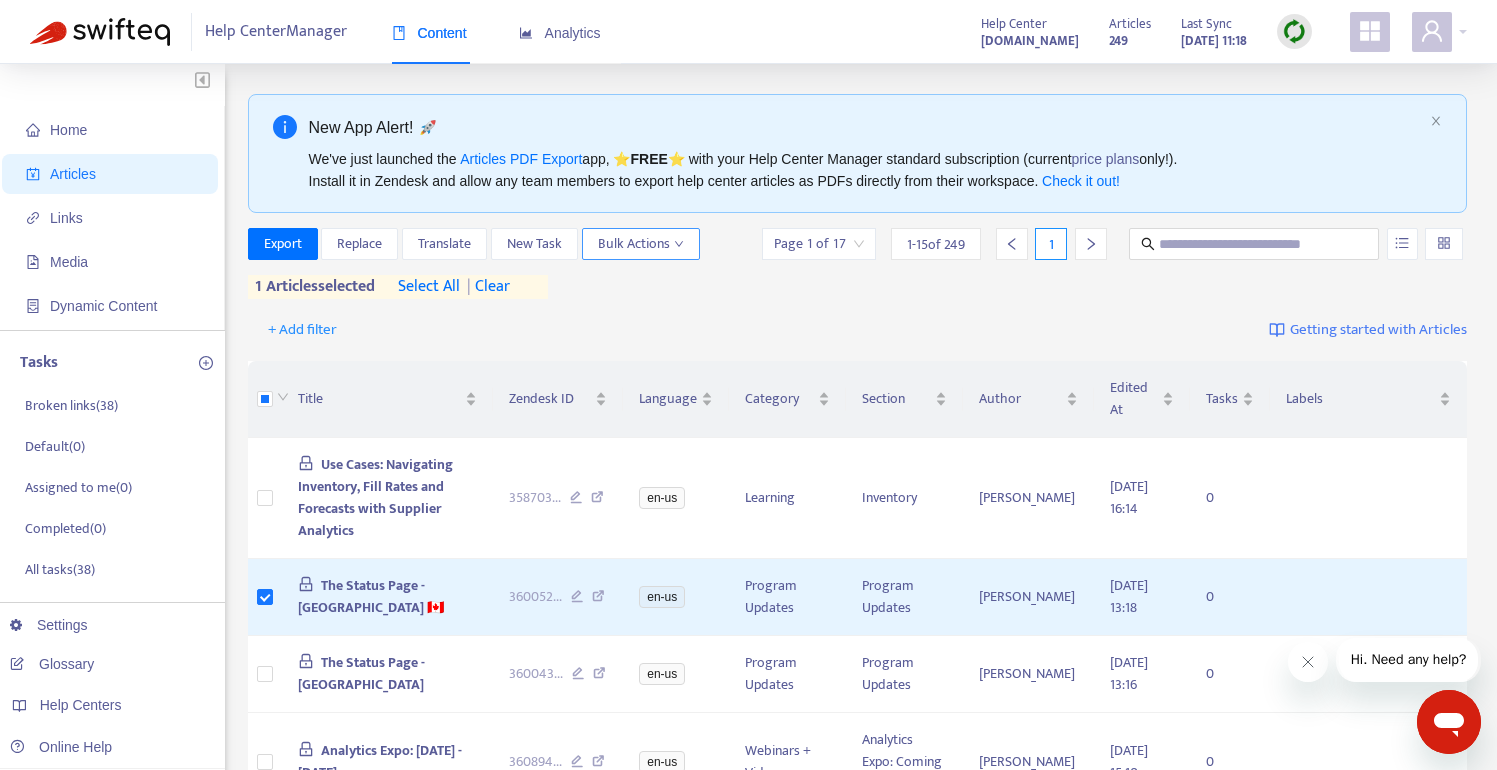 click on "Bulk Actions" at bounding box center (641, 244) 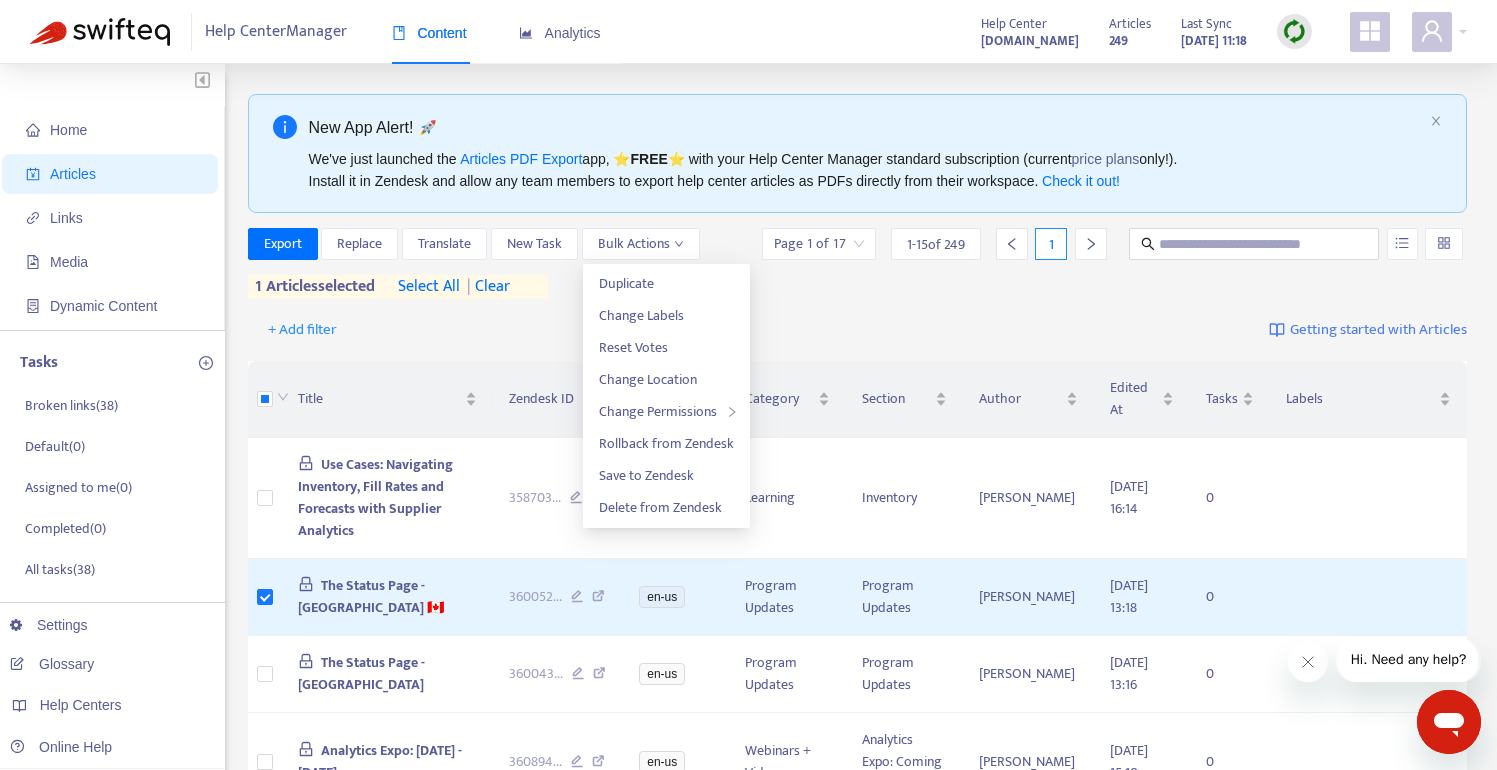 click on "+ Add filter Getting started with Articles" at bounding box center (858, 330) 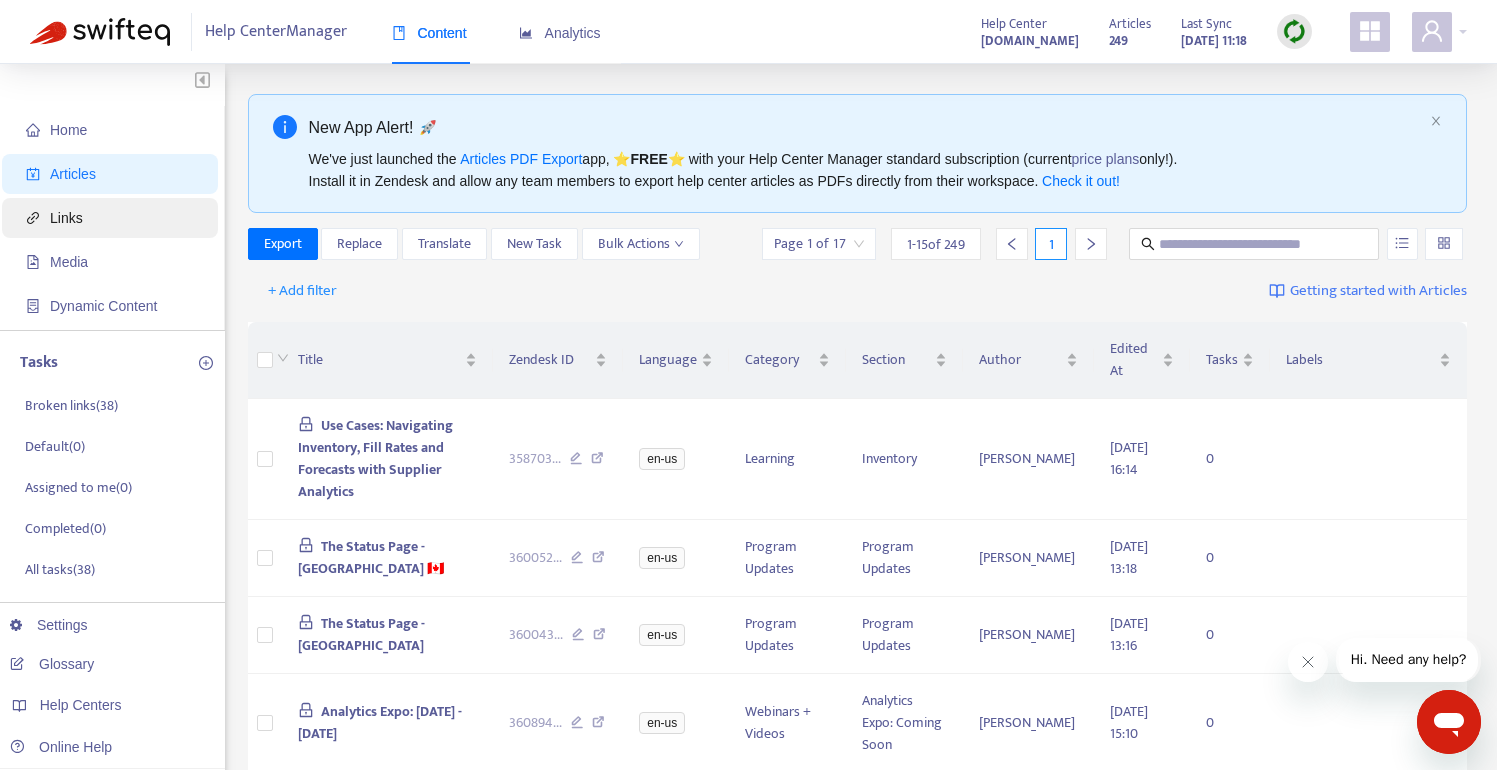 click on "Links" at bounding box center [114, 218] 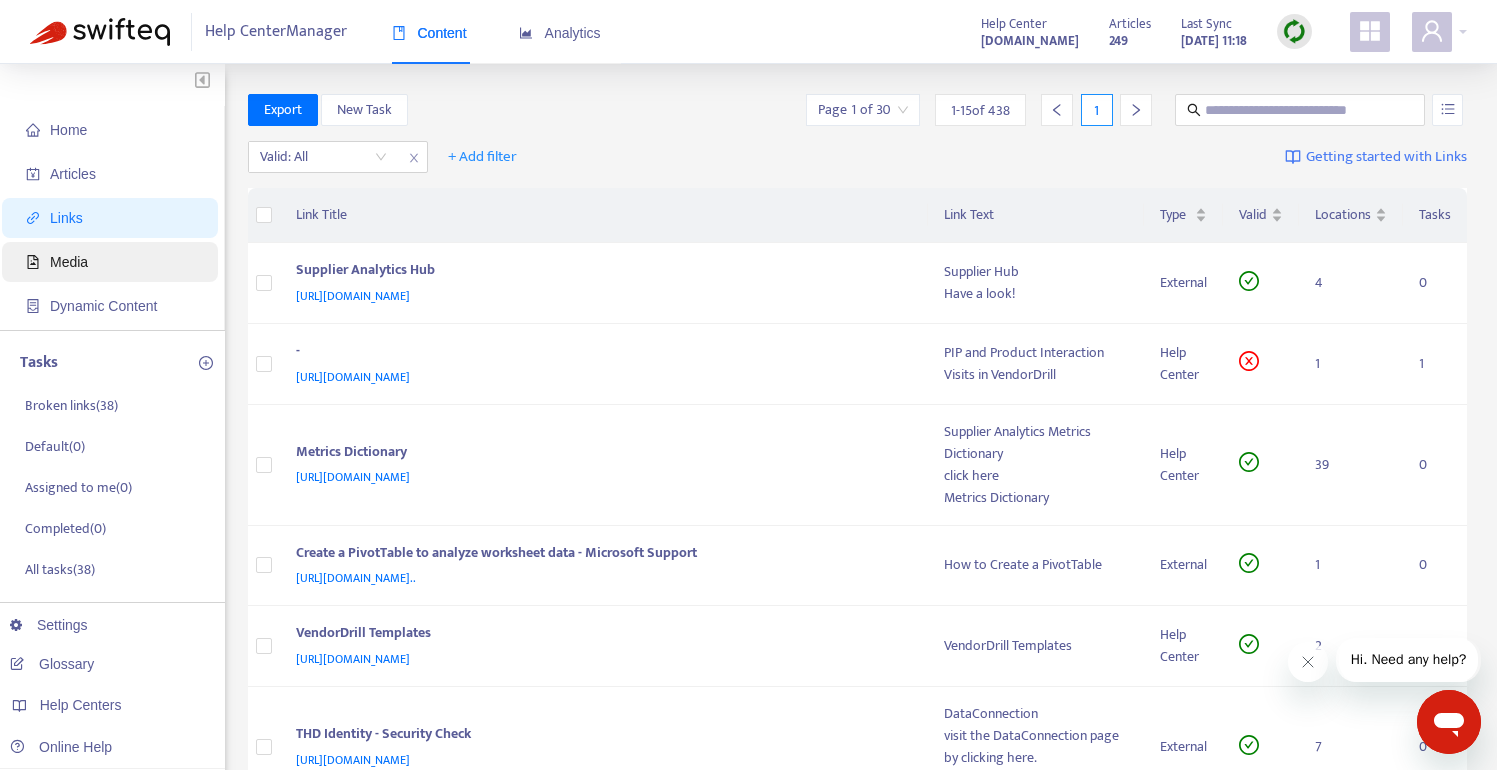 click on "Media" at bounding box center [114, 262] 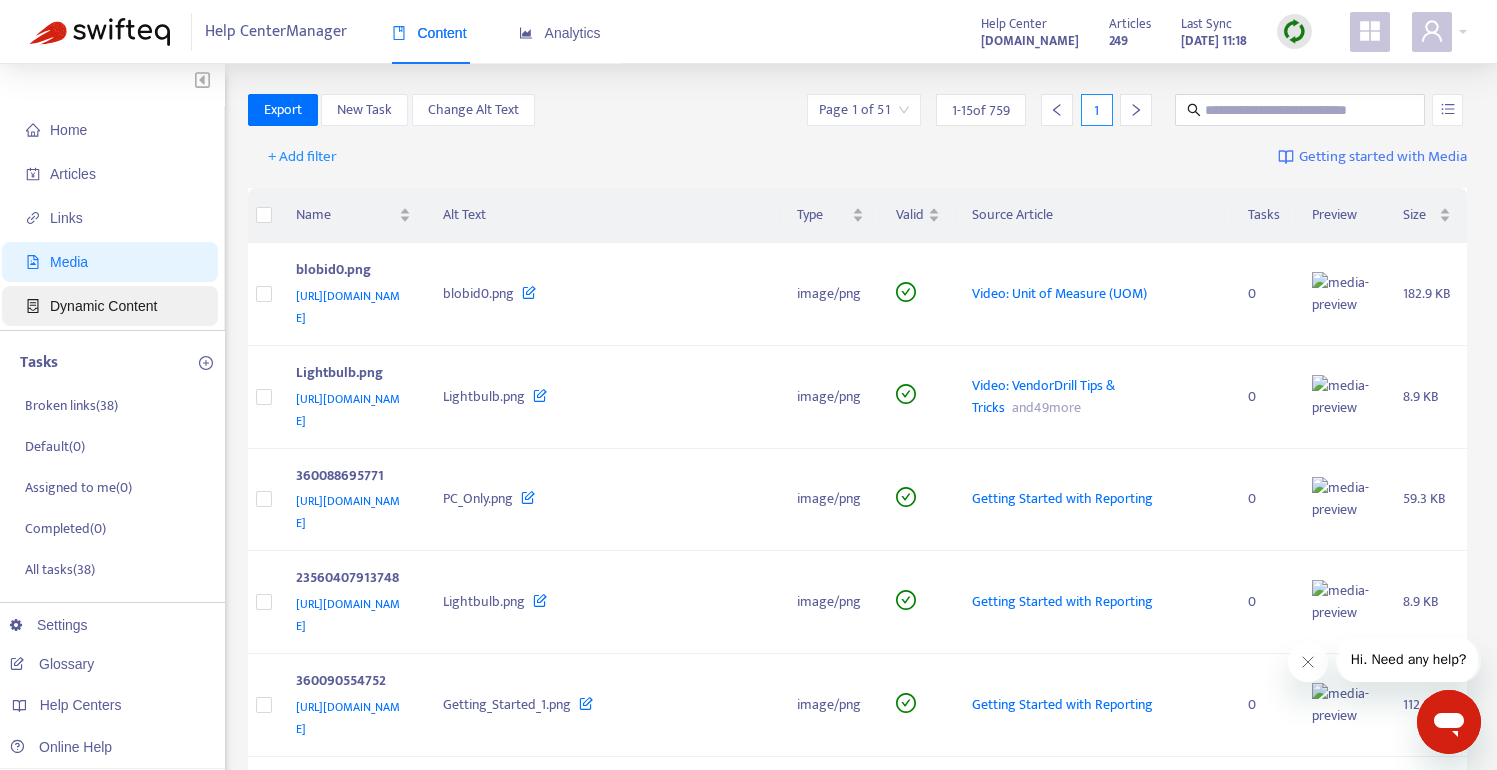 click on "Dynamic Content" at bounding box center (114, 306) 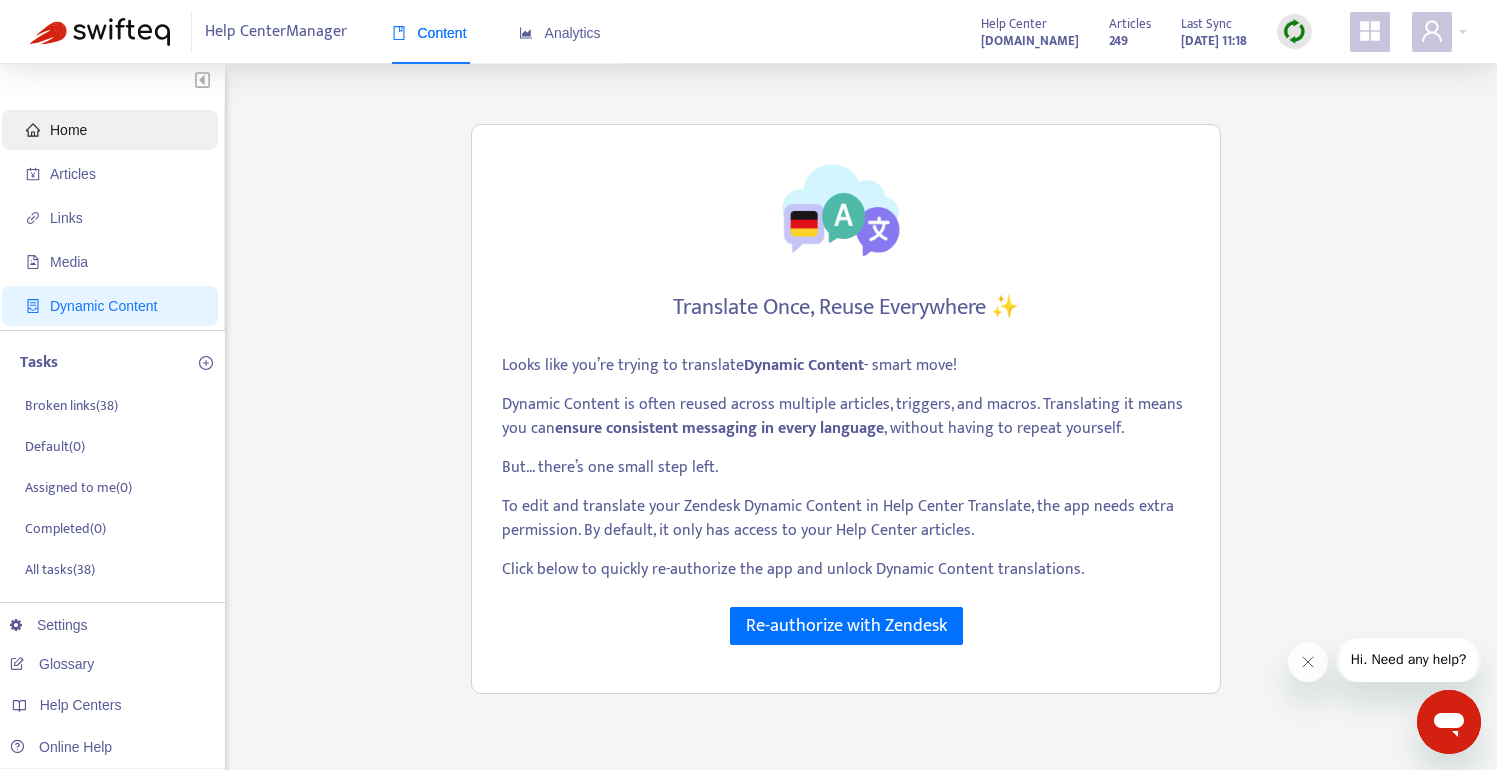 click on "Home" at bounding box center [114, 130] 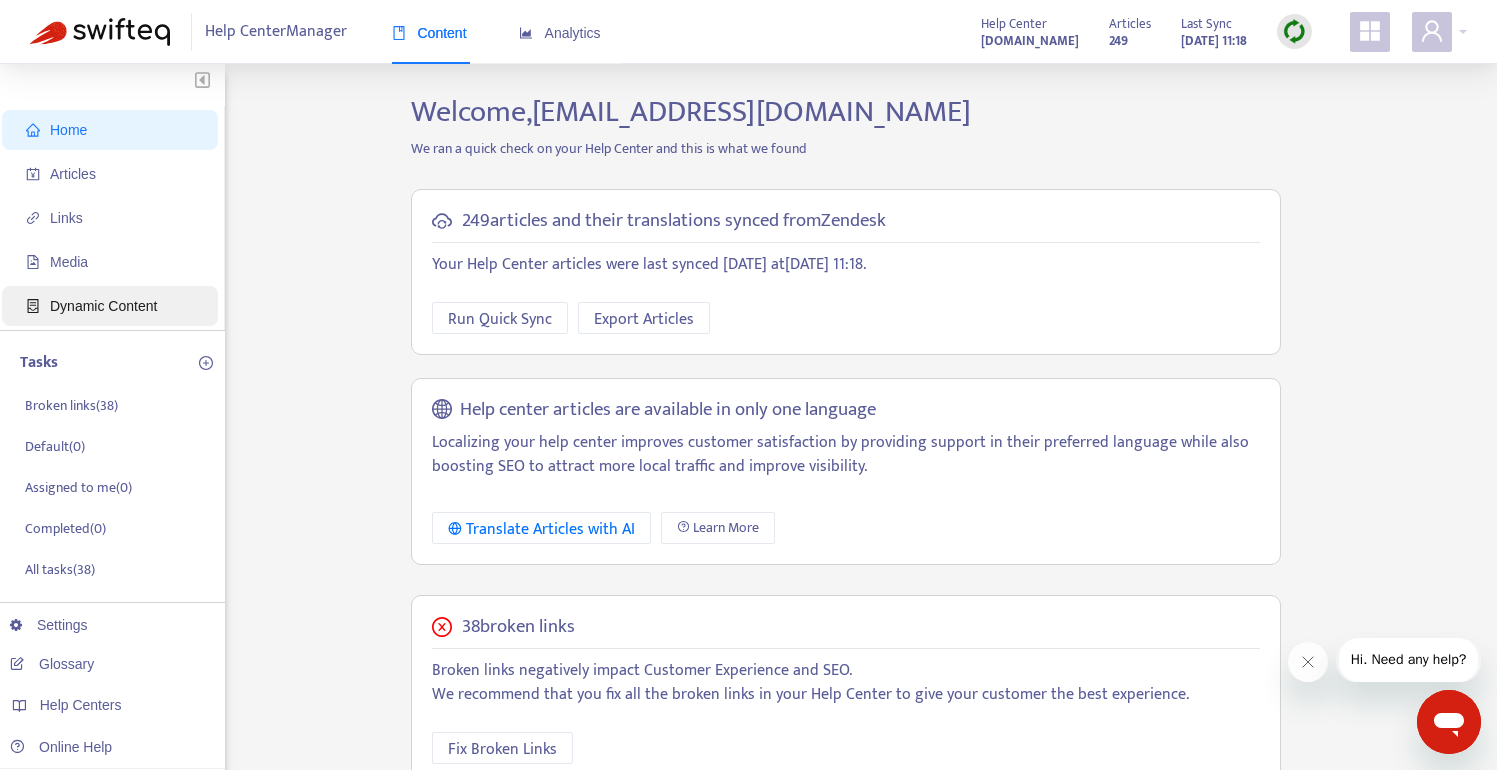 click on "Dynamic Content" at bounding box center [103, 306] 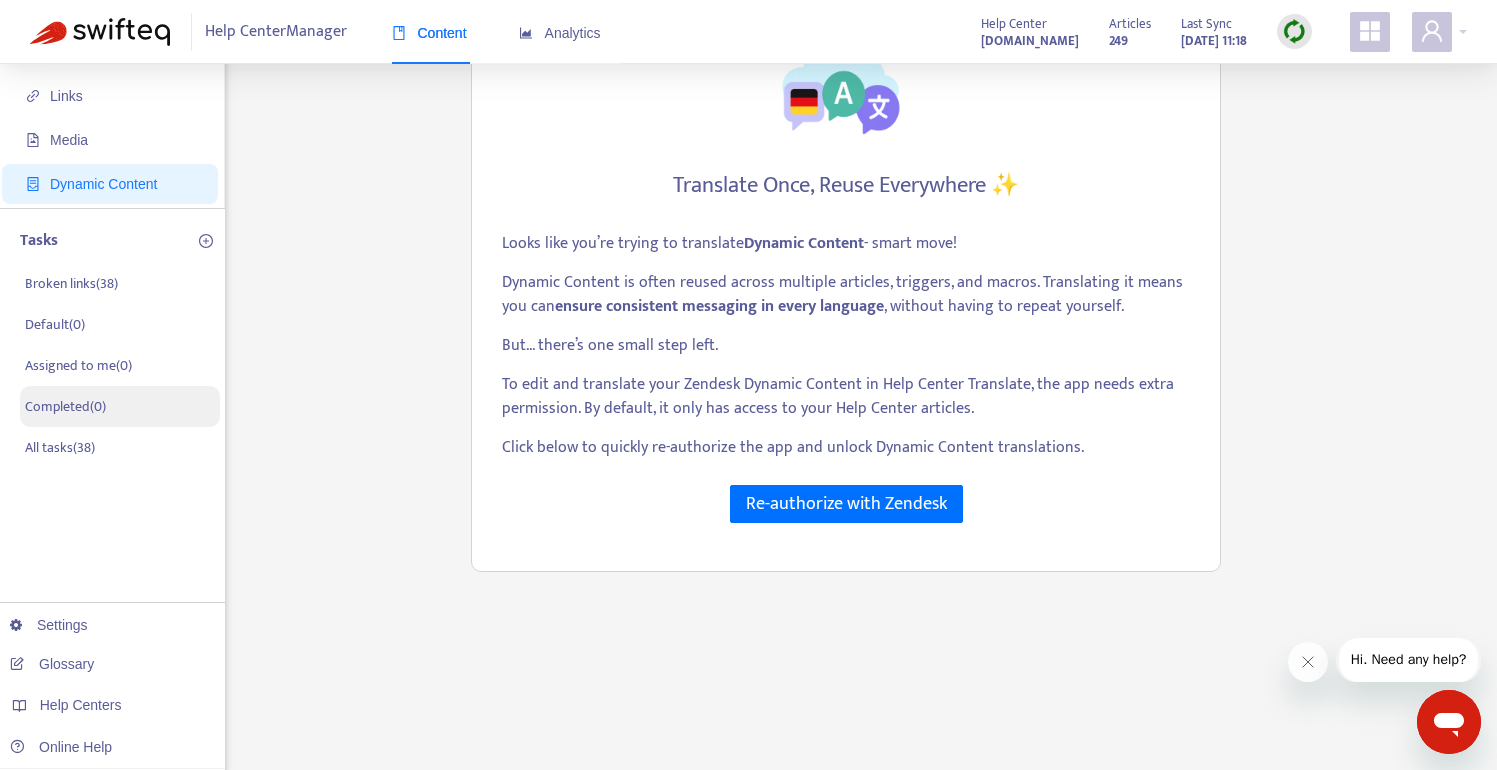 scroll, scrollTop: 0, scrollLeft: 0, axis: both 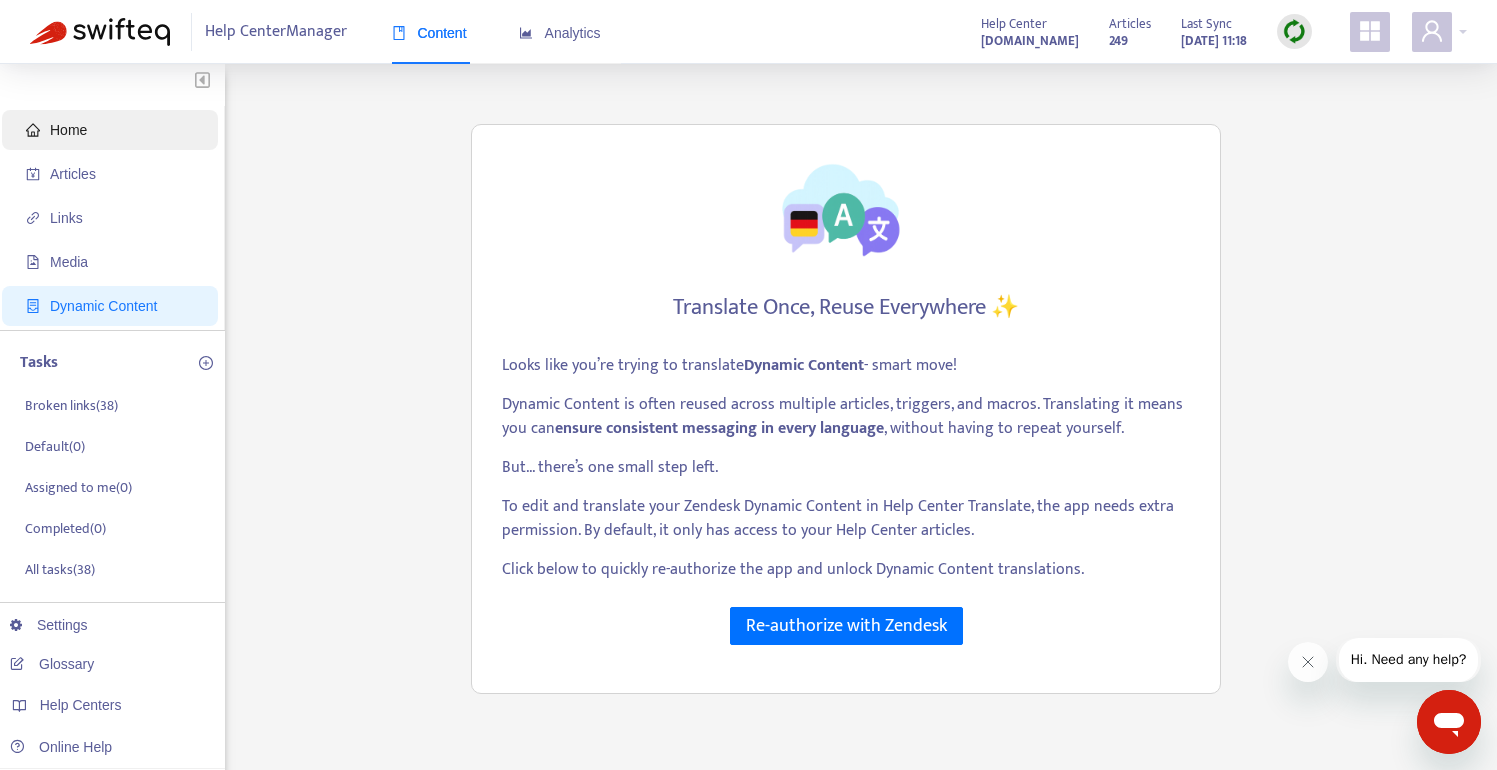 click on "Home" at bounding box center [114, 130] 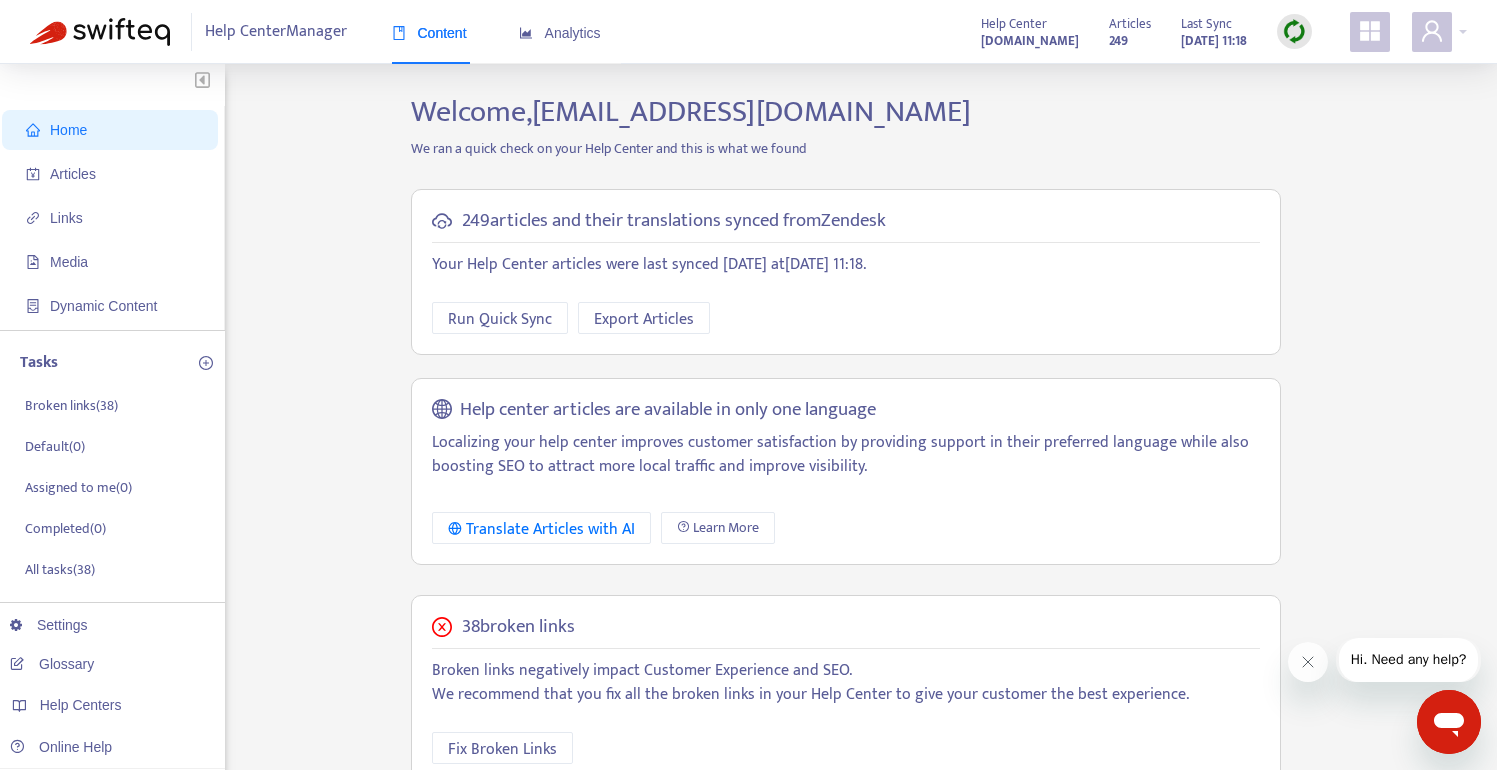 click on "Help Center  Manager" at bounding box center (276, 32) 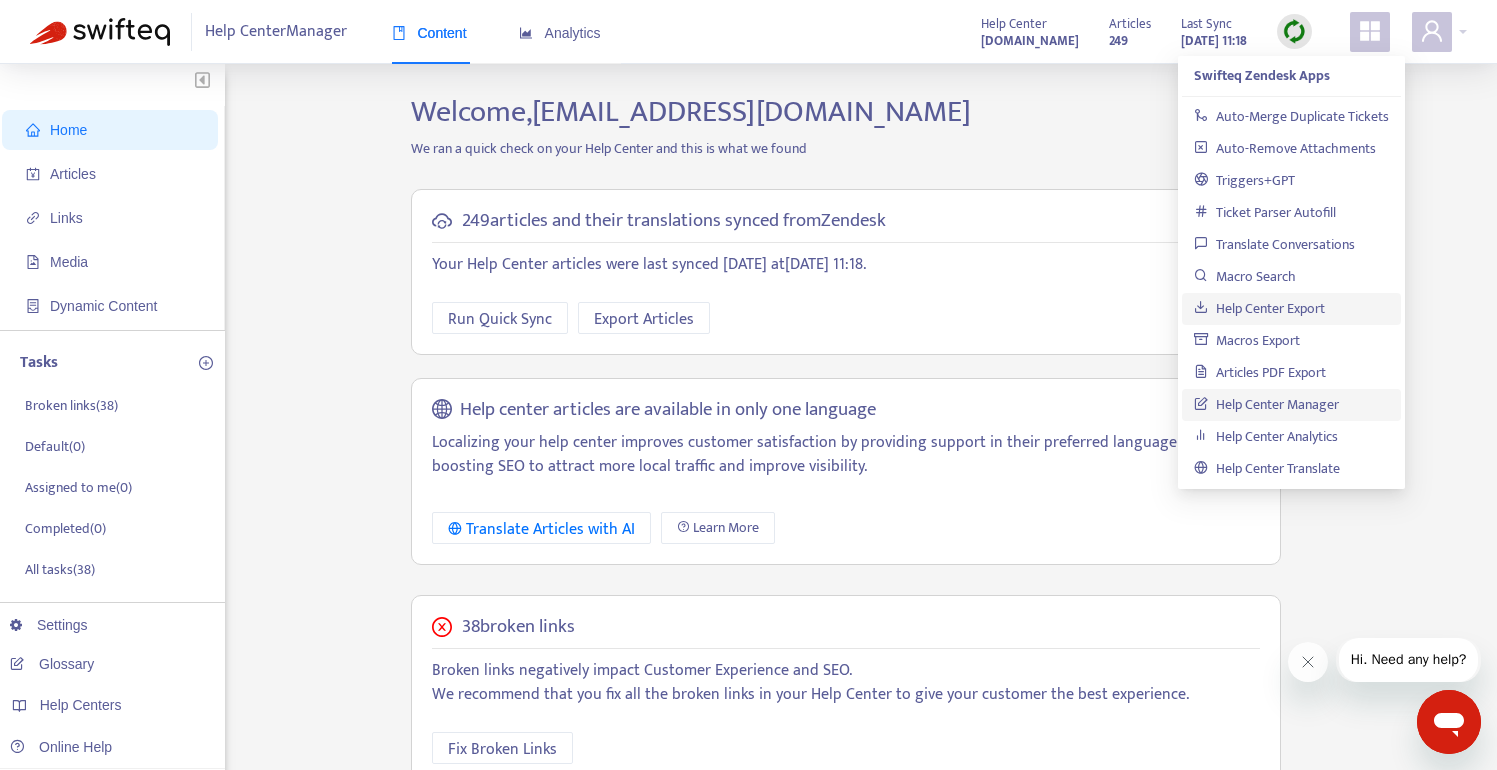 click on "Help Center Export" at bounding box center [1259, 308] 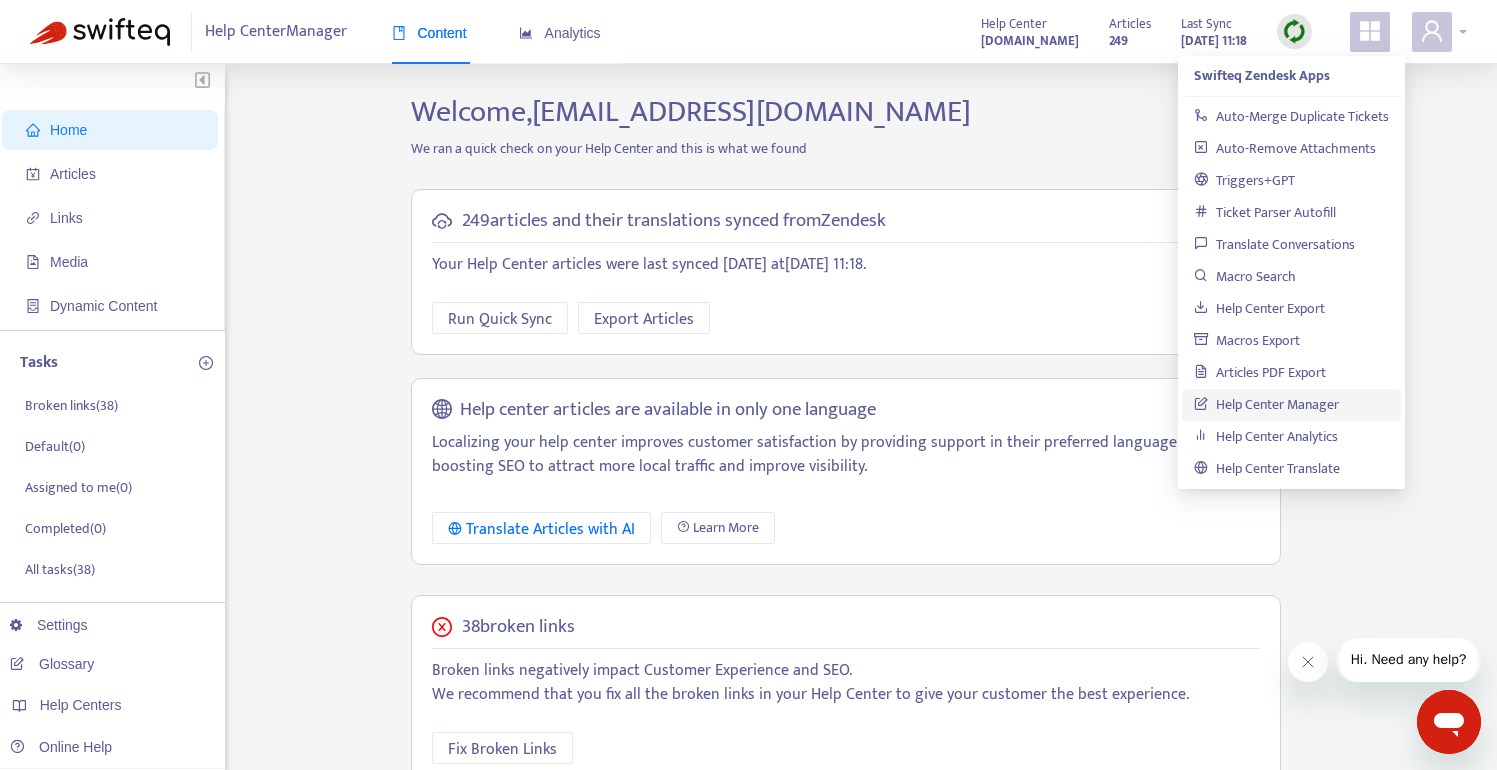 click at bounding box center (1432, 32) 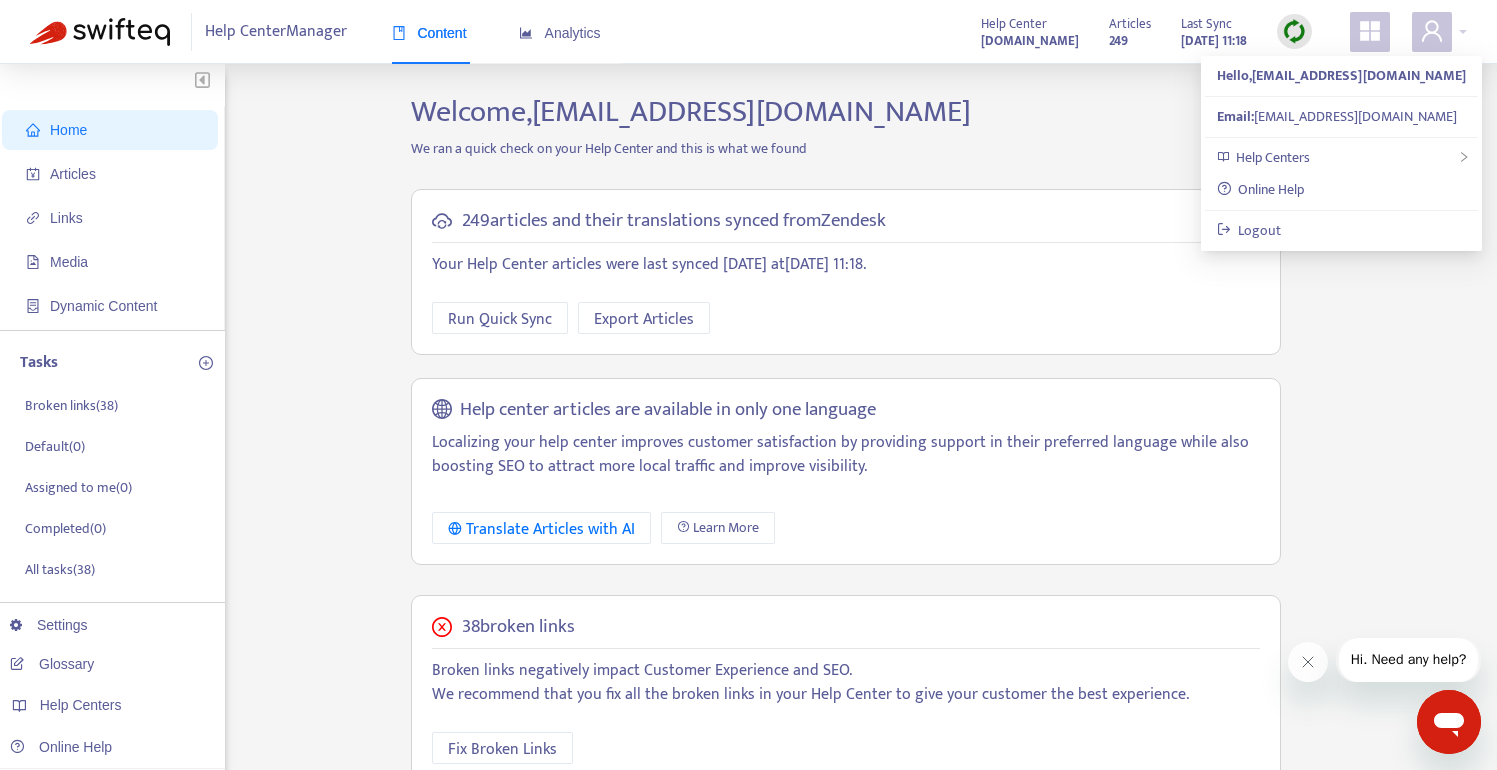 click 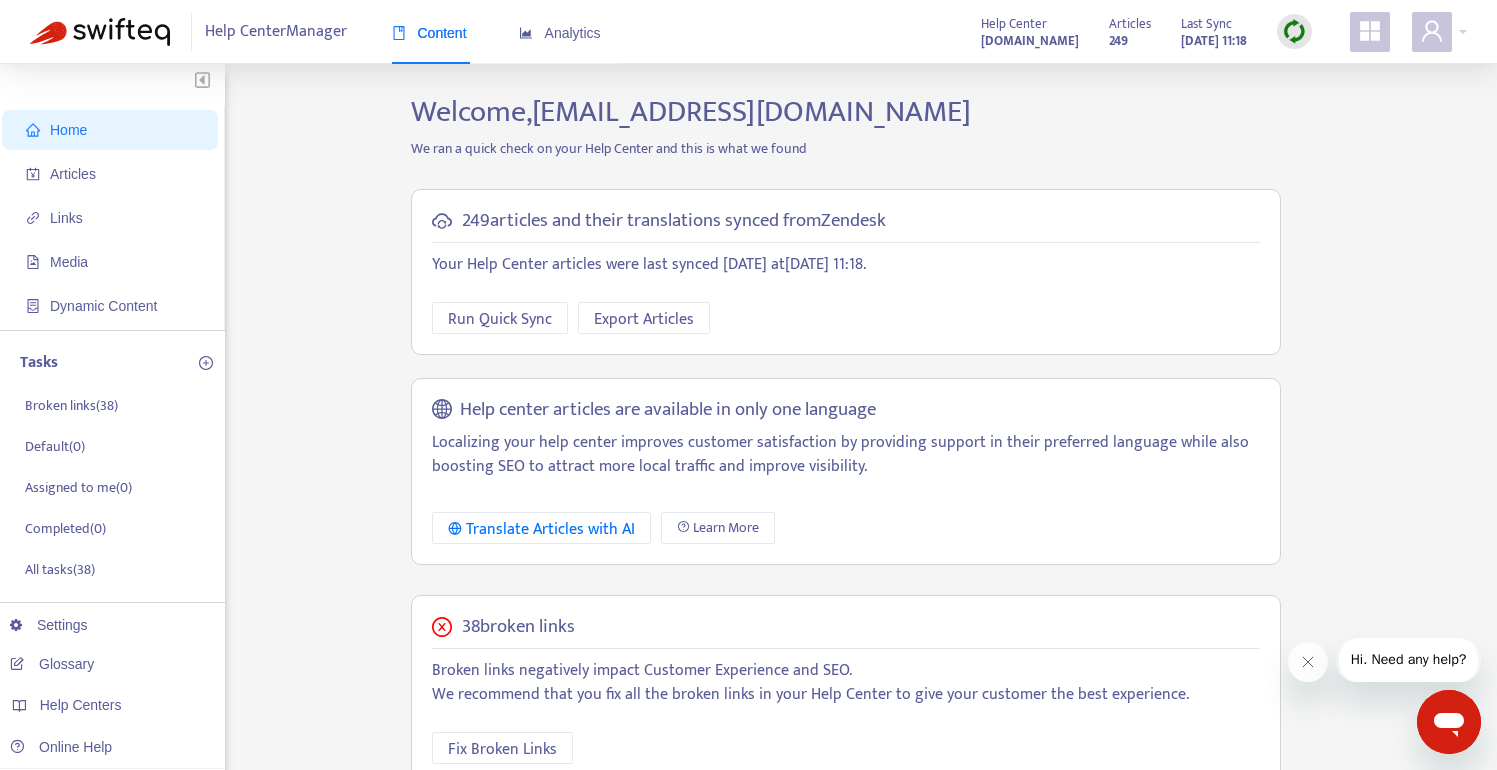 click on "Home Articles Links Media Dynamic Content Tasks Broken links  ( 38 ) Default  ( 0 ) Assigned to me  ( 0 ) Completed  ( 0 ) All tasks  ( 38 ) Settings Glossary Help Centers Online Help Welcome,  max_clemens@homedepot.com We ran a quick check on your Help Center and this is what we found 249  articles and their translations synced from  Zendesk Your Help Center articles were last synced today at  July 22, 2025 11:18 . Run Quick Sync Export Articles Help center articles are available in only one language Localizing your help center improves customer satisfaction by providing support in their preferred language while also boosting SEO to attract more local traffic and improve visibility.  Translate Articles with AI  Learn More 38  broken links Broken links negatively impact Customer Experience and SEO.   We recommend that you fix all the broken links in your Help Center to give your customer the best experience. Fix Broken Links No broken images View all images 4  images without alt text Add Alt Text to Images" at bounding box center (748, 679) 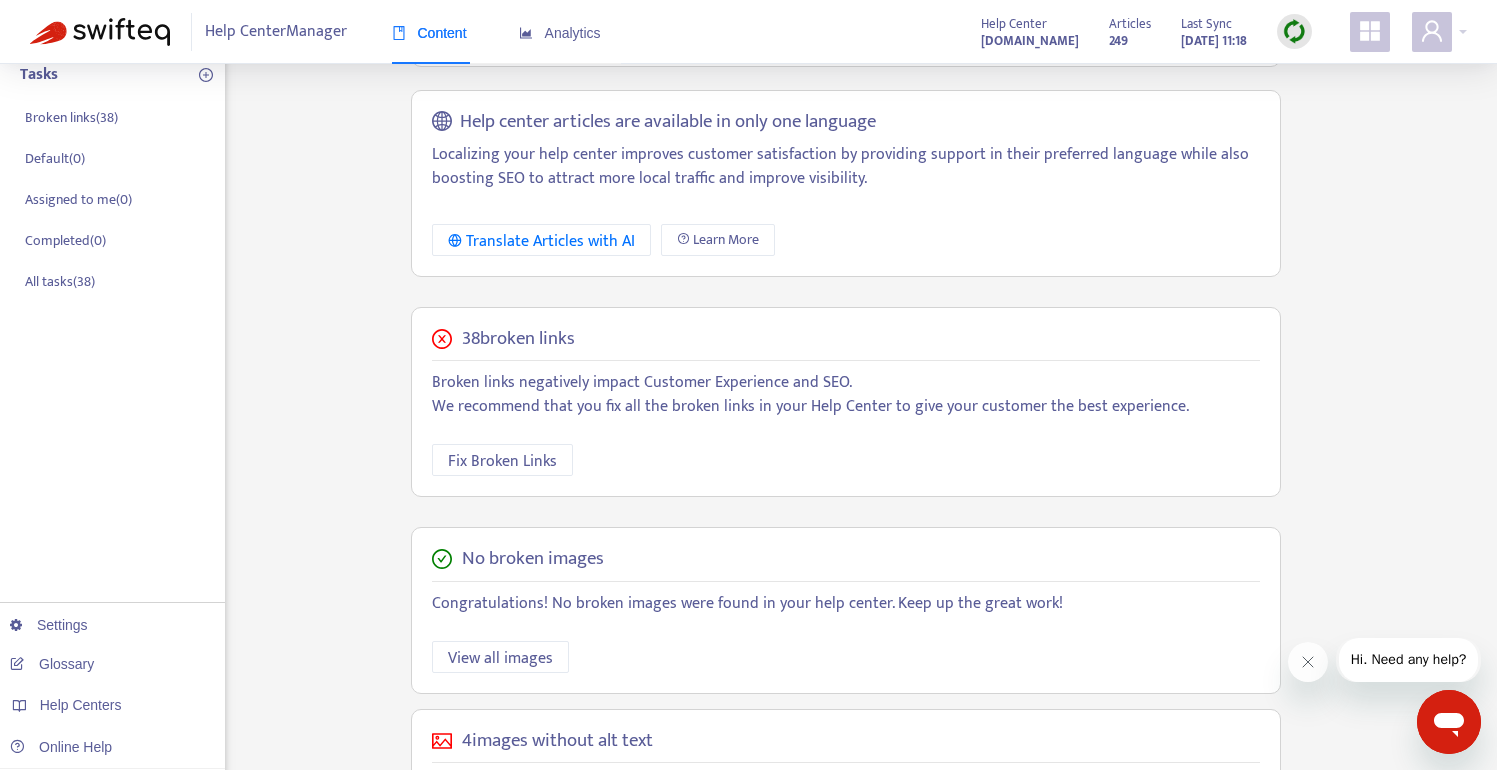 scroll, scrollTop: 0, scrollLeft: 0, axis: both 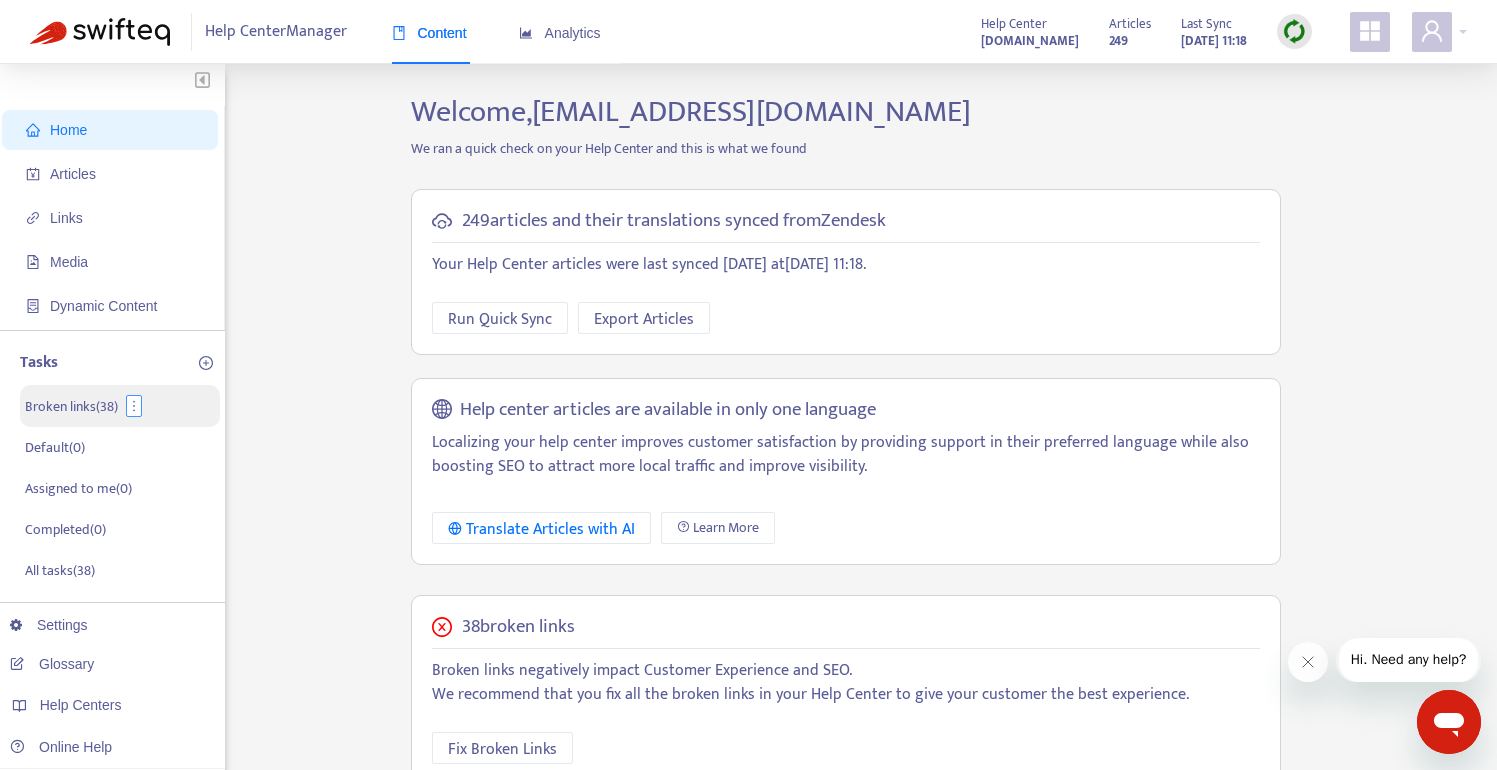 click at bounding box center (134, 406) 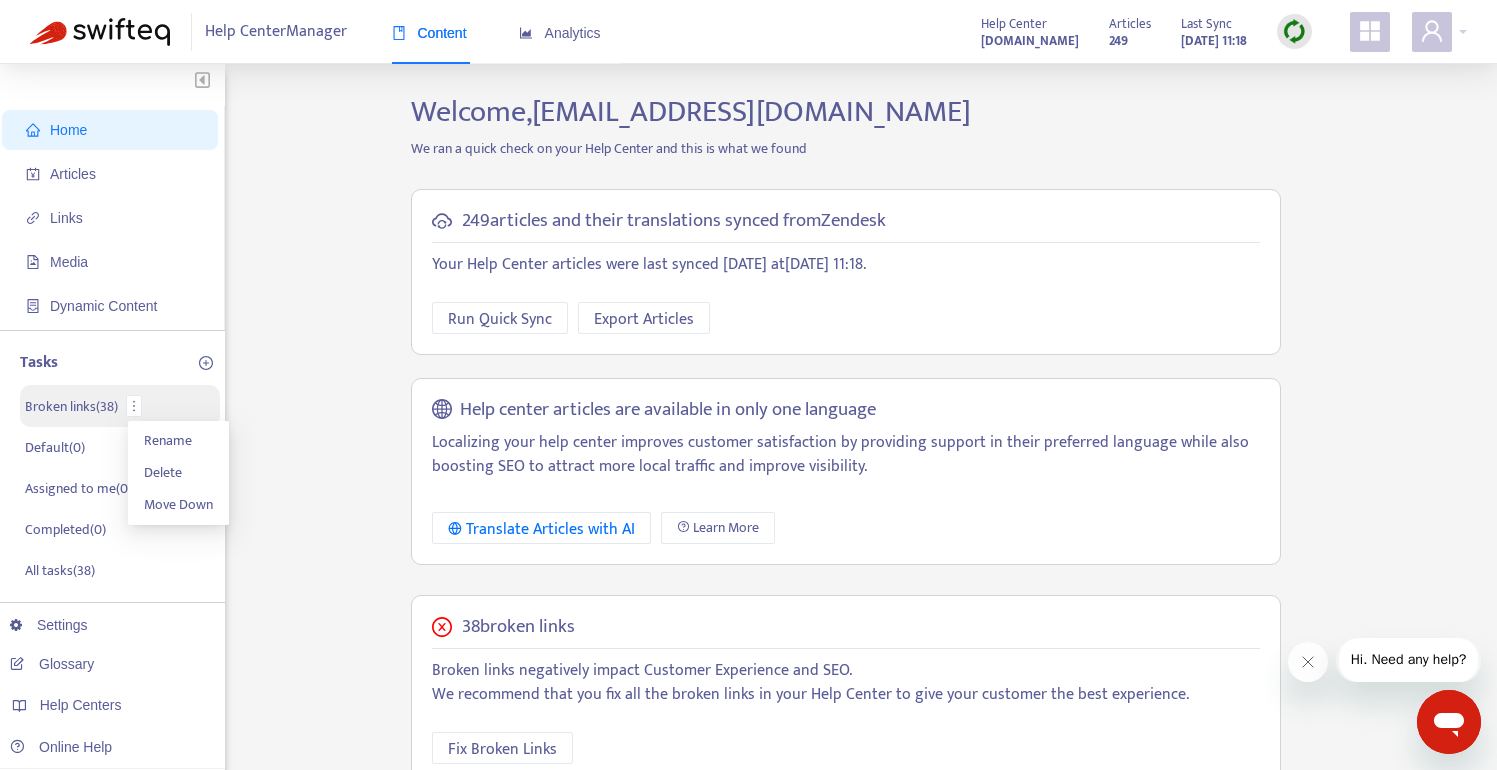 click on "Broken links  ( 38 )" at bounding box center (120, 406) 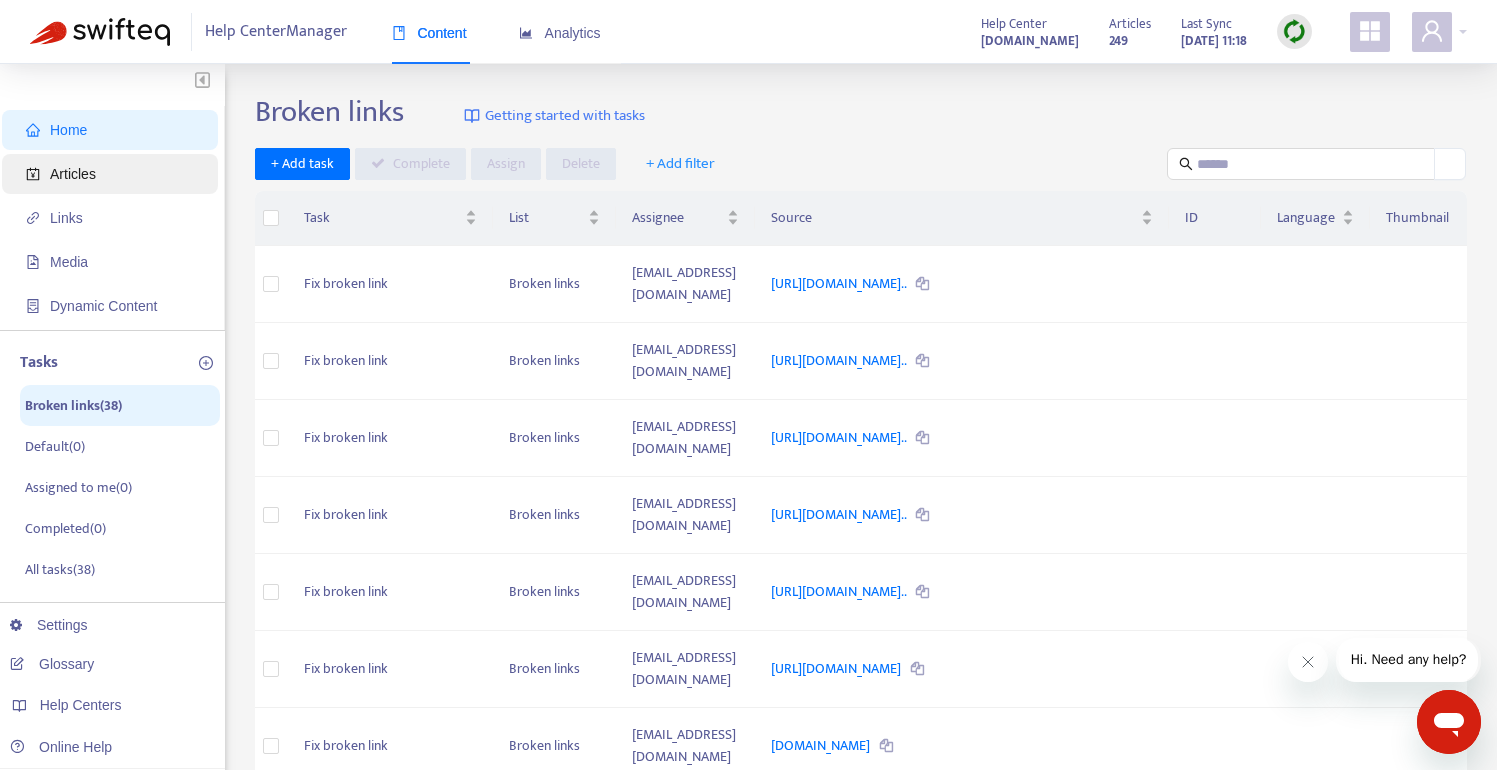 click on "Articles" at bounding box center (114, 174) 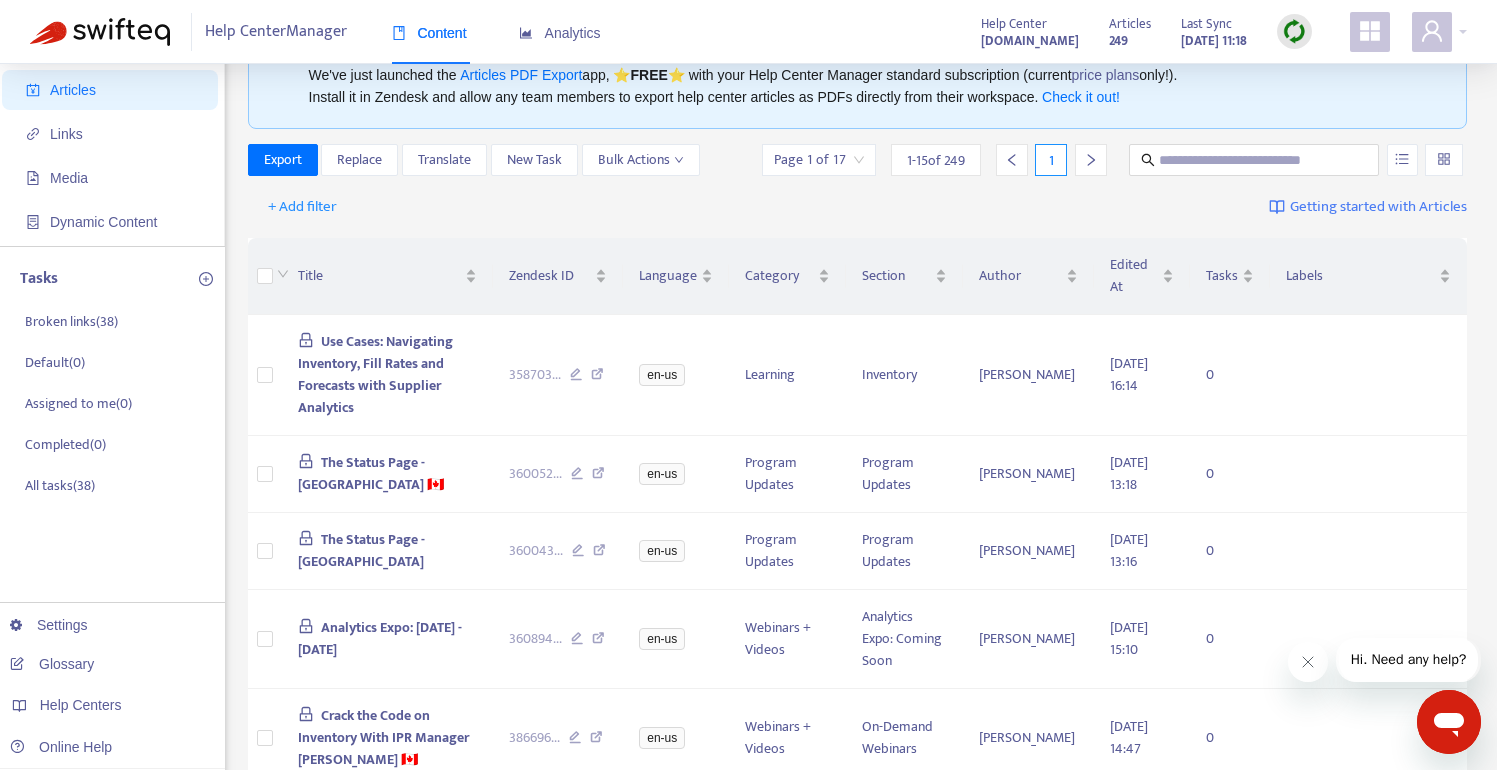 scroll, scrollTop: 0, scrollLeft: 0, axis: both 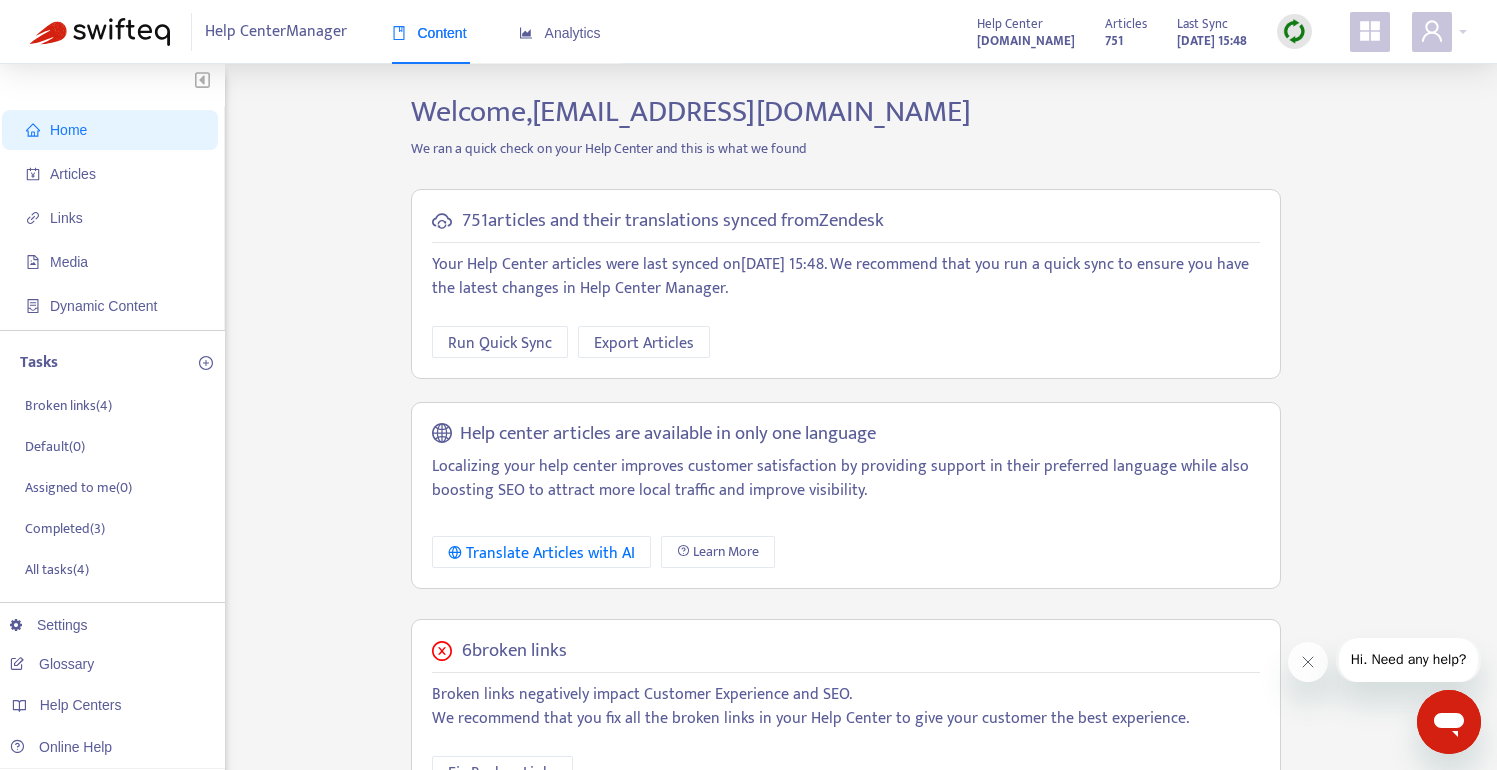 click 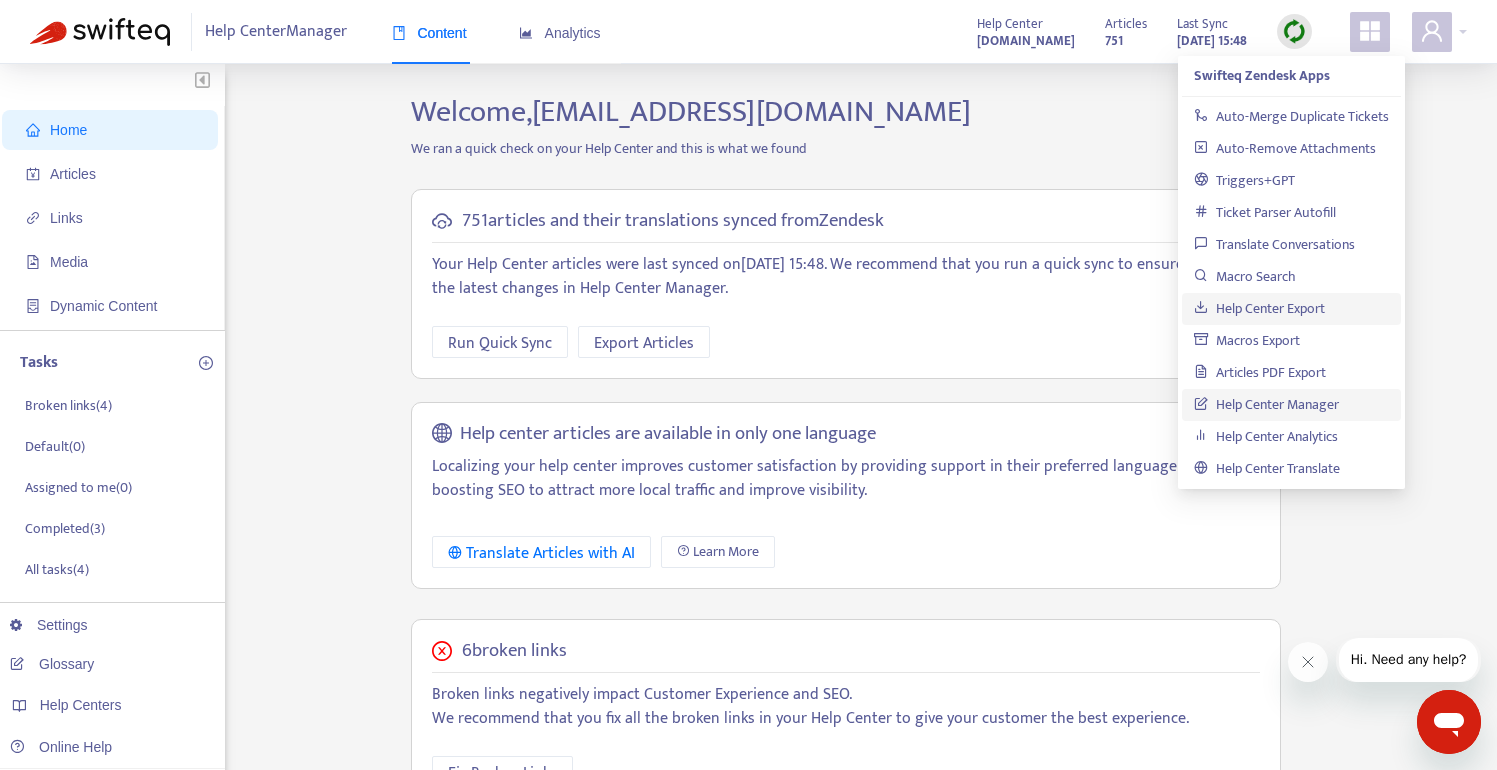 click on "Help Center Export" at bounding box center [1259, 308] 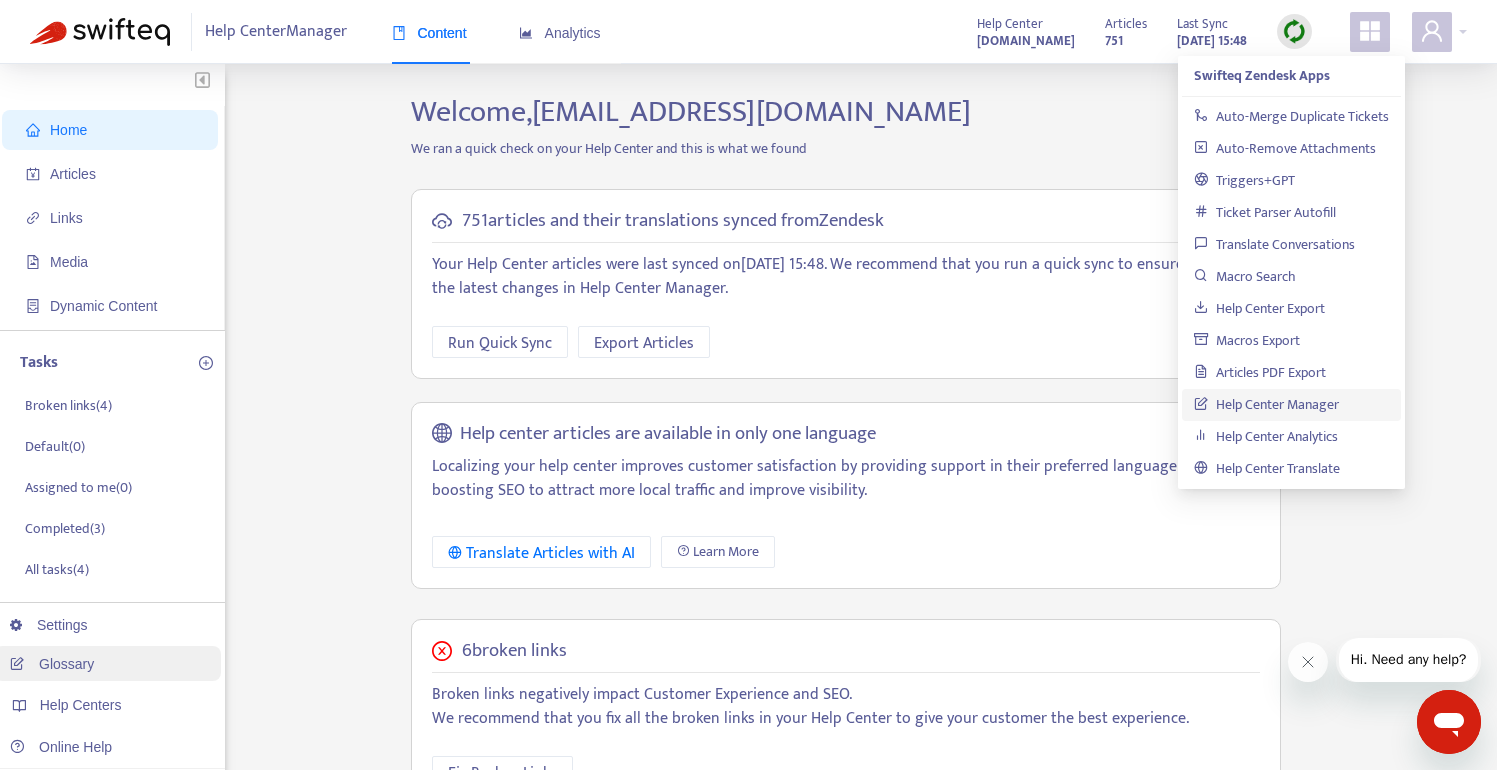 click on "Glossary" at bounding box center (52, 664) 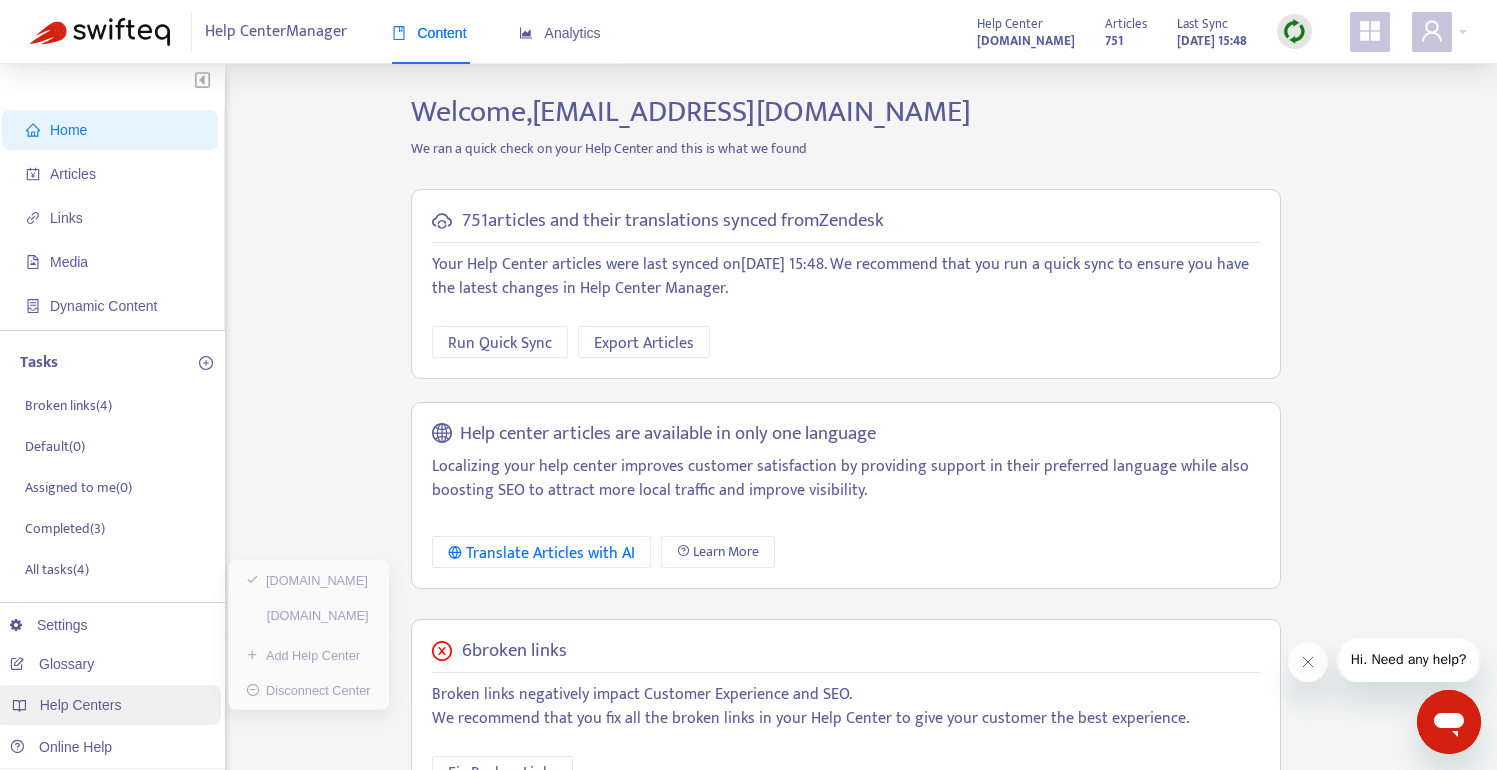 click on "Help Centers" at bounding box center [107, 705] 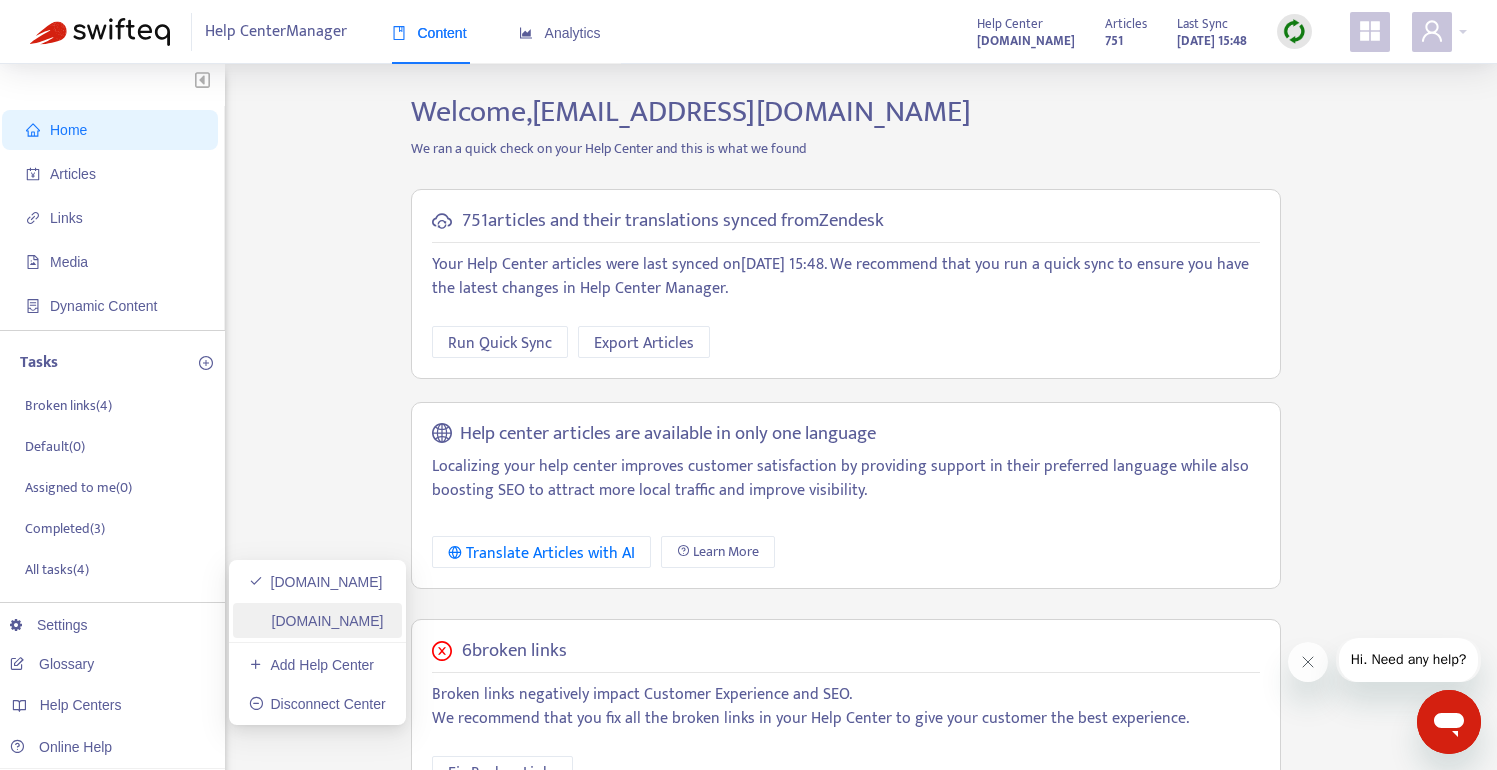 click on "[DOMAIN_NAME]" at bounding box center [316, 621] 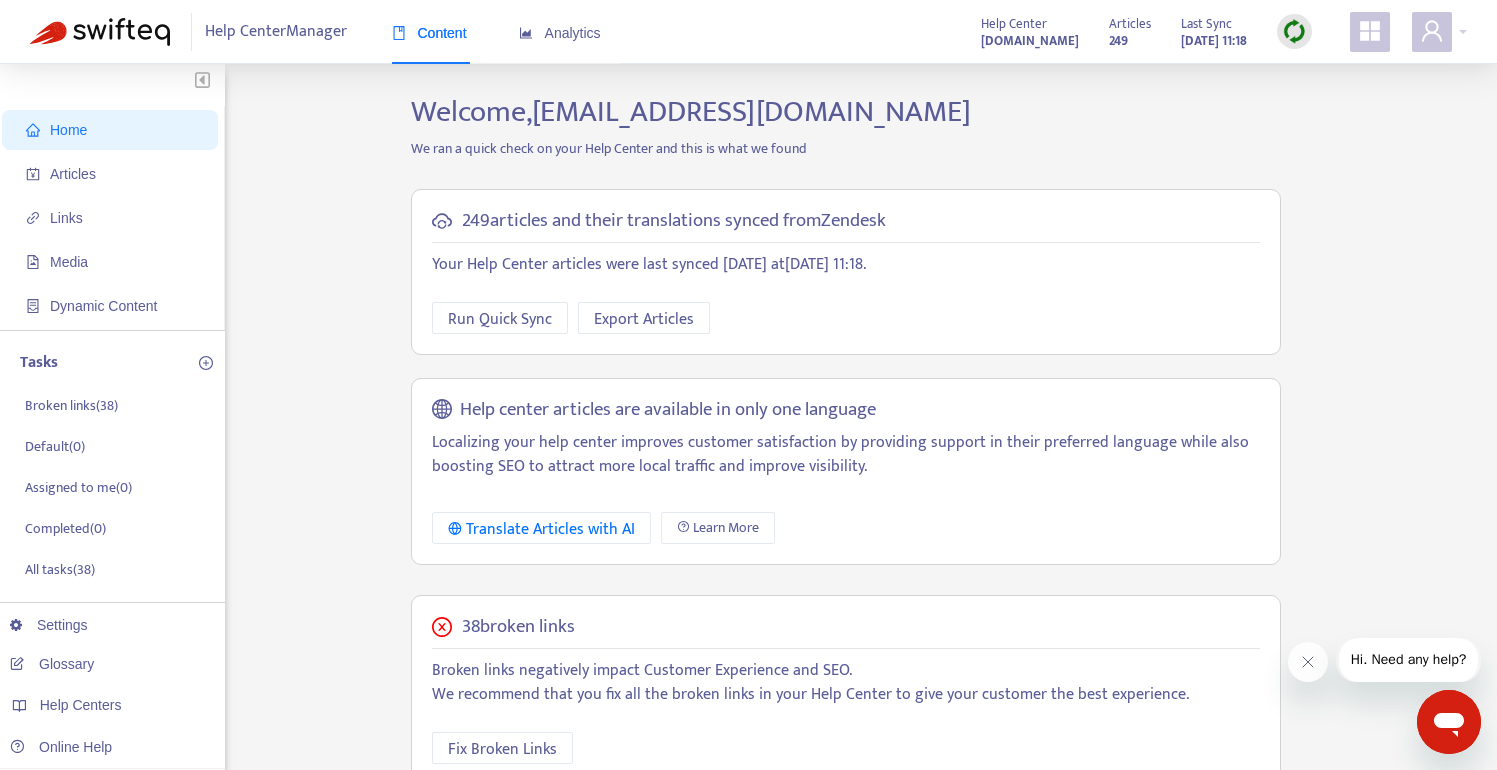 click 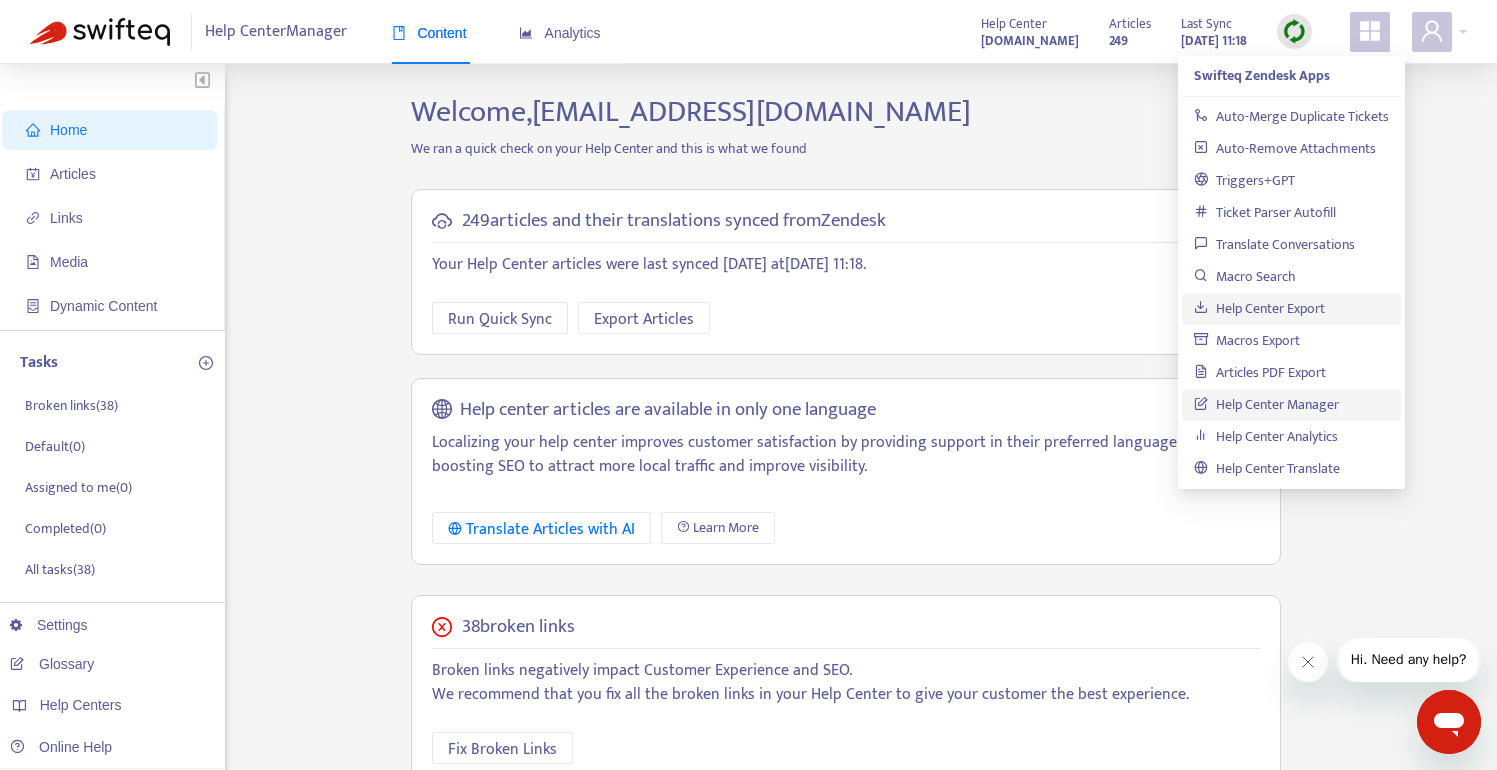 click on "Help Center Export" at bounding box center [1259, 308] 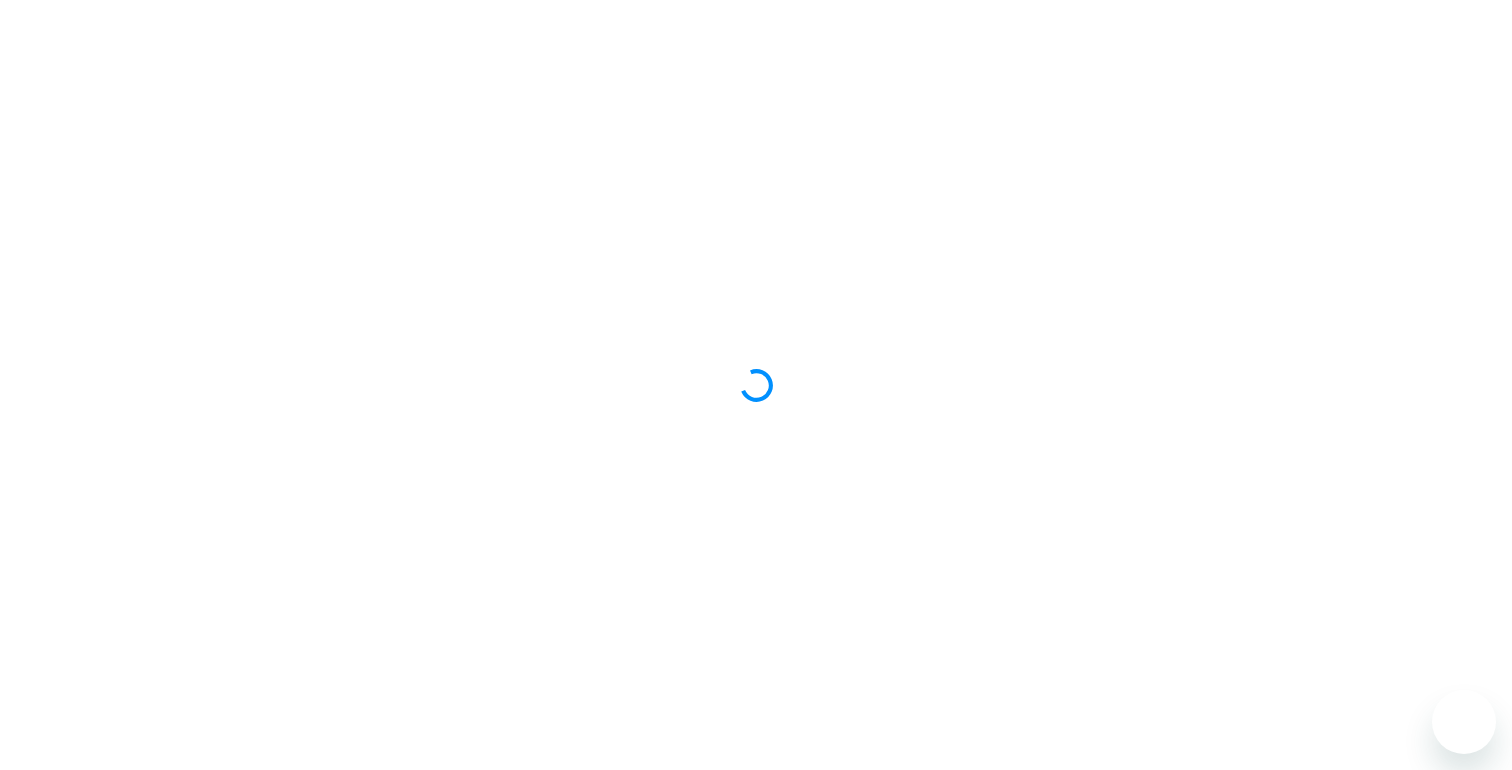 scroll, scrollTop: 0, scrollLeft: 0, axis: both 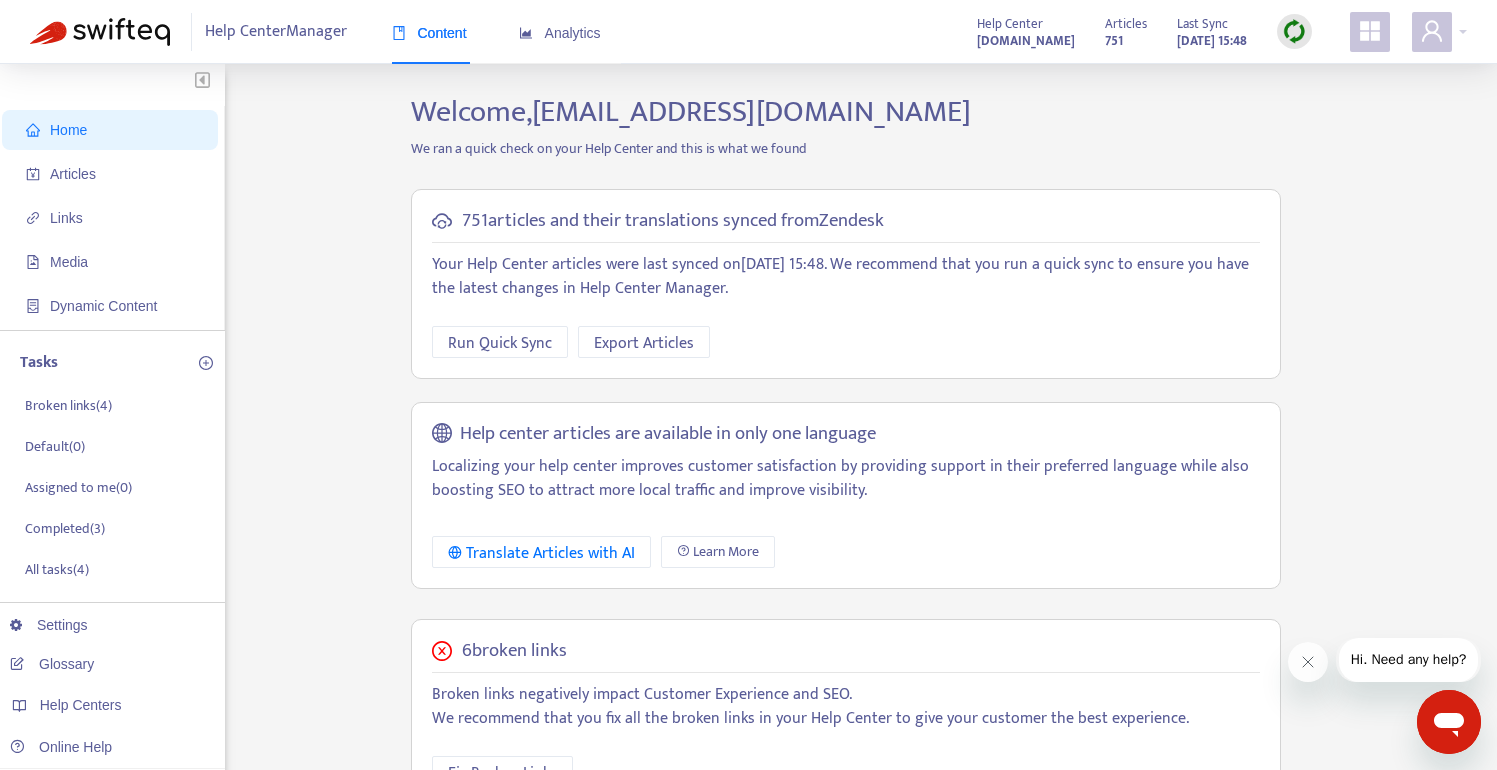 drag, startPoint x: 1113, startPoint y: 160, endPoint x: 1123, endPoint y: 162, distance: 10.198039 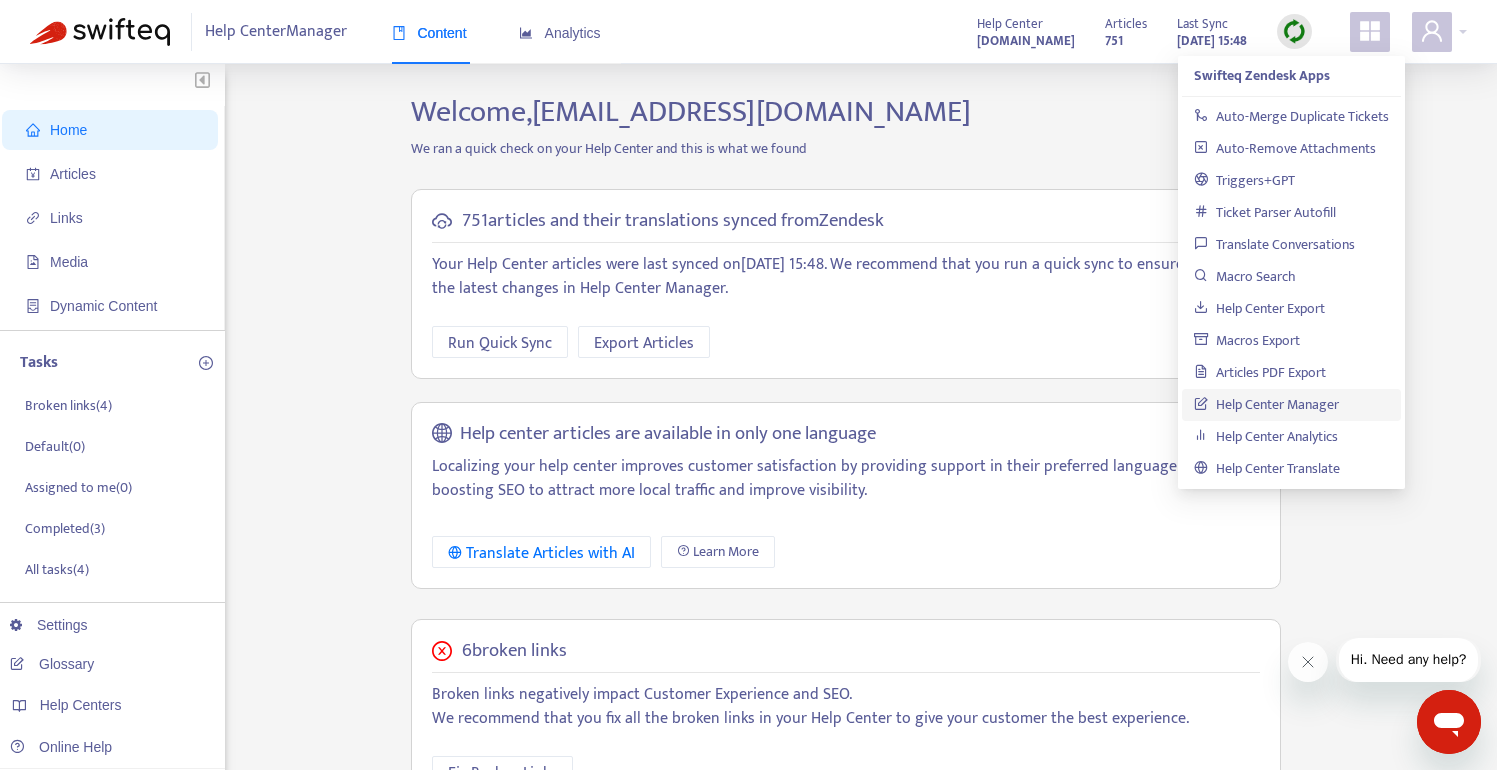 click on "Home Articles Links Media Dynamic Content Tasks Broken links  ( 4 ) Default  ( 0 ) Assigned to me  ( 0 ) Completed  ( 3 ) All tasks  ( 4 ) Settings Glossary Help Centers Online Help Welcome,  max_clemens@homedepot.com We ran a quick check on your Help Center and this is what we found 751  articles and their translations synced from  Zendesk Your Help Center articles were last synced on  July 14, 2025 15:48 . We recommend that you run a quick sync to ensure you have the latest changes in Help Center Manager. Run Quick Sync Export Articles Help center articles are available in only one language Localizing your help center improves customer satisfaction by providing support in their preferred language while also boosting SEO to attract more local traffic and improve visibility.  Translate Articles with AI  Learn More 6  broken links Broken links negatively impact Customer Experience and SEO.   We recommend that you fix all the broken links in your Help Center to give your customer the best experience. 178" at bounding box center (748, 679) 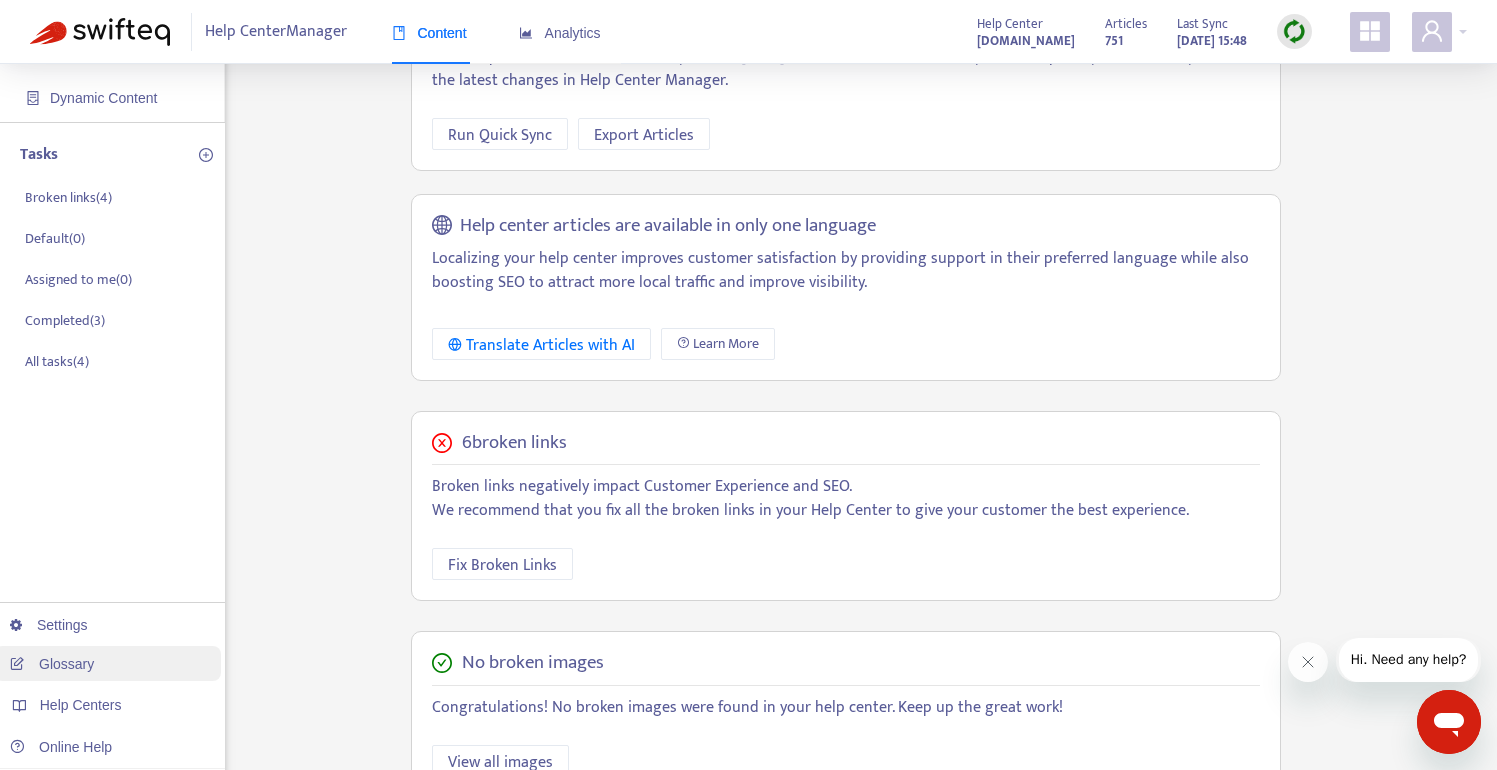 scroll, scrollTop: 421, scrollLeft: 0, axis: vertical 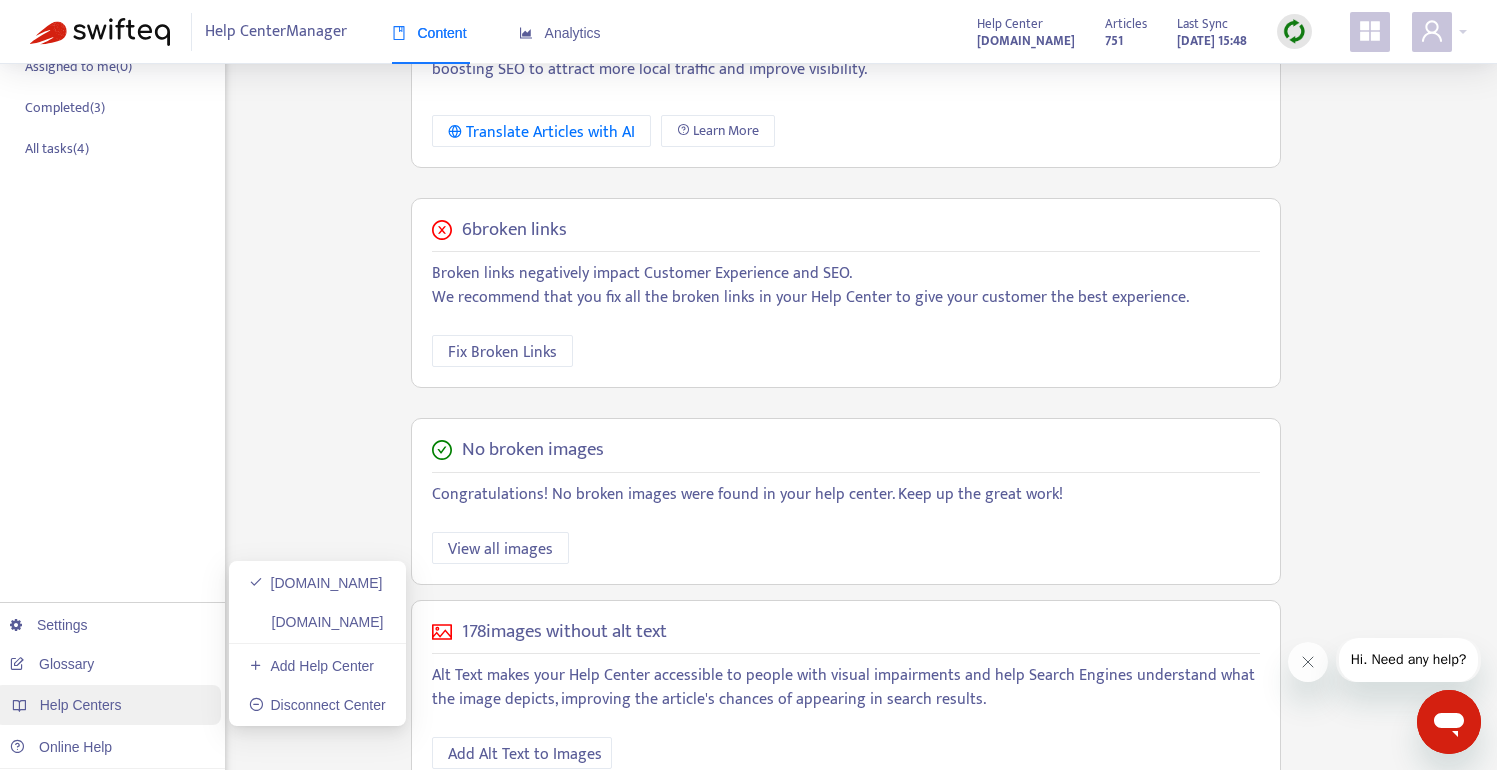 click on "Help Centers" at bounding box center (107, 705) 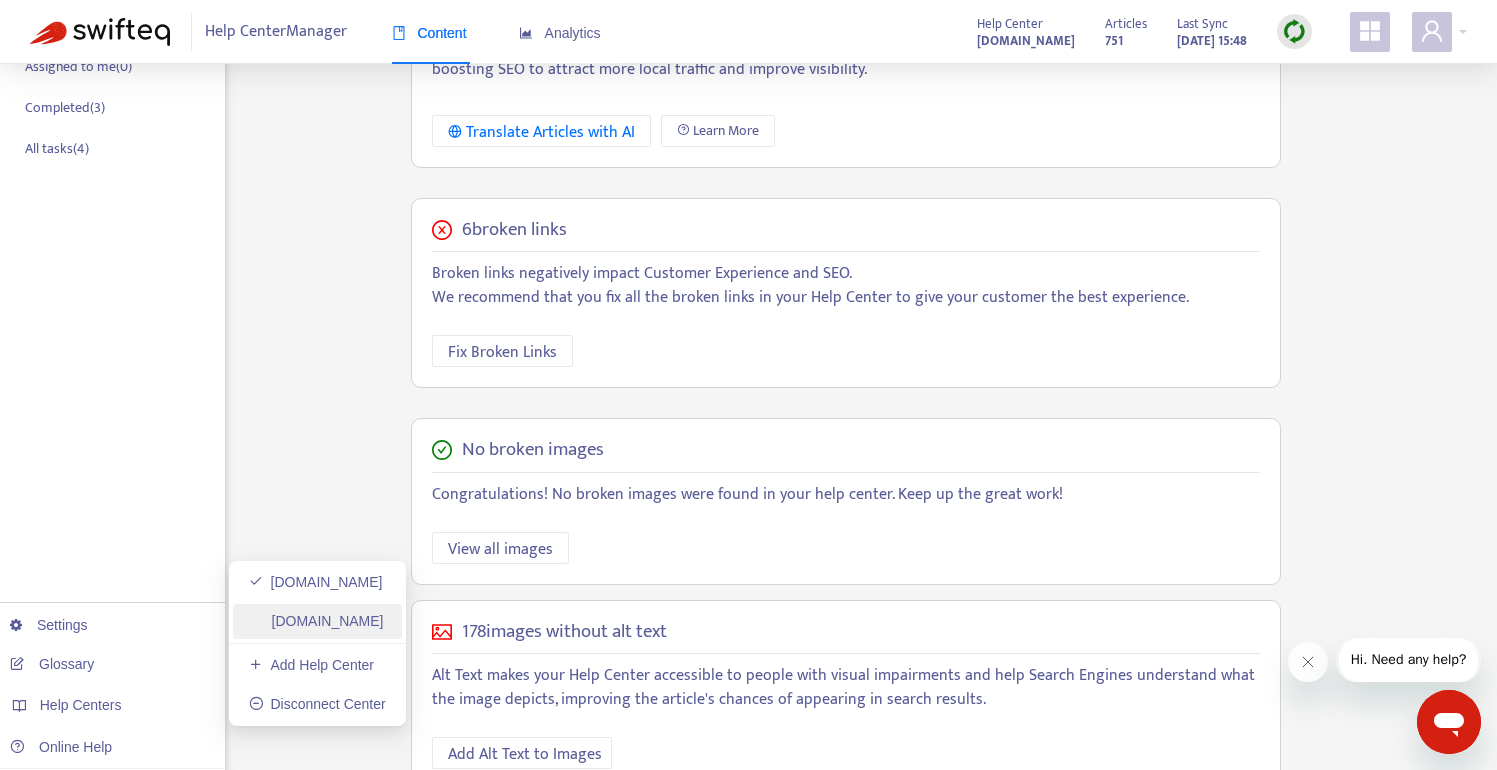 click on "[DOMAIN_NAME]" at bounding box center (316, 621) 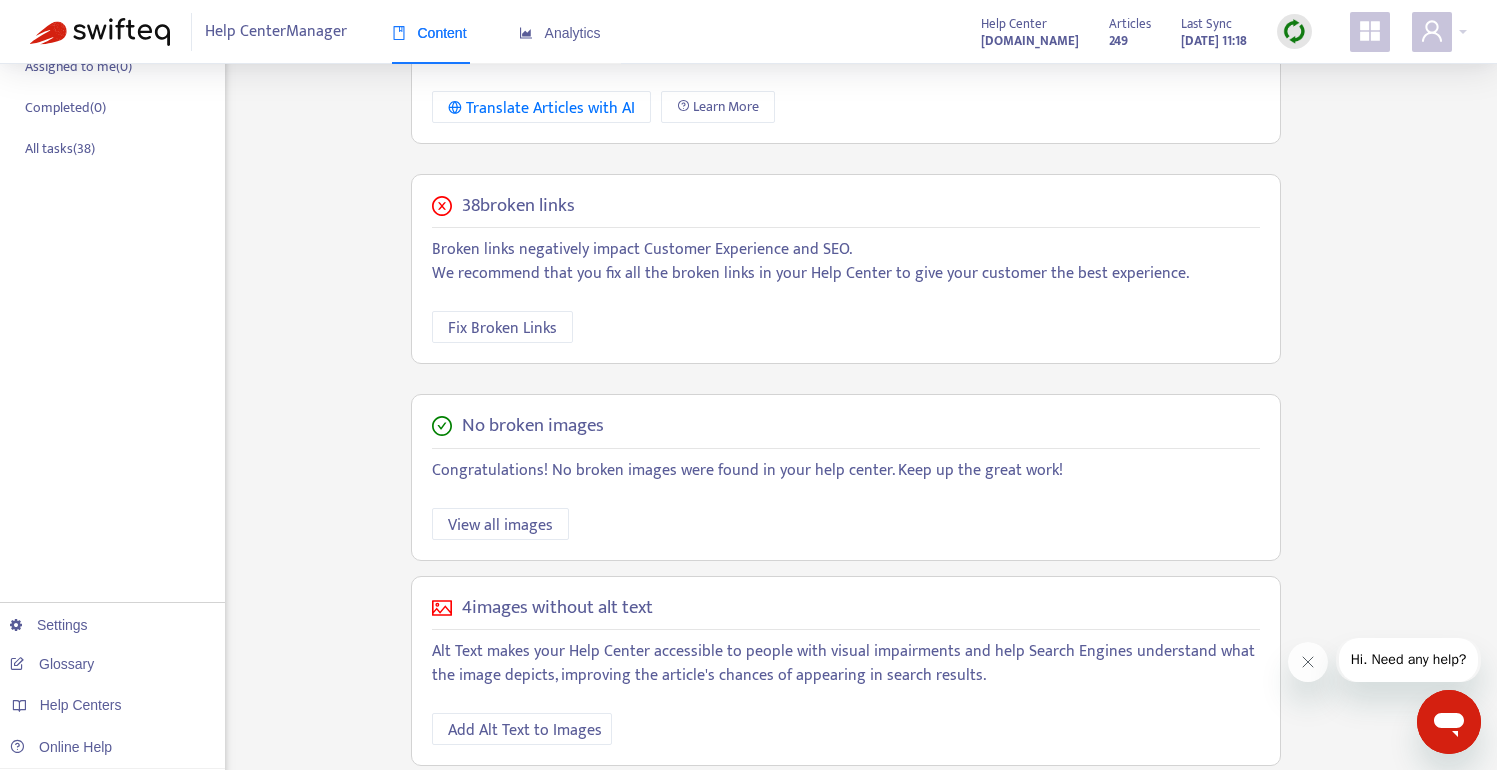 click 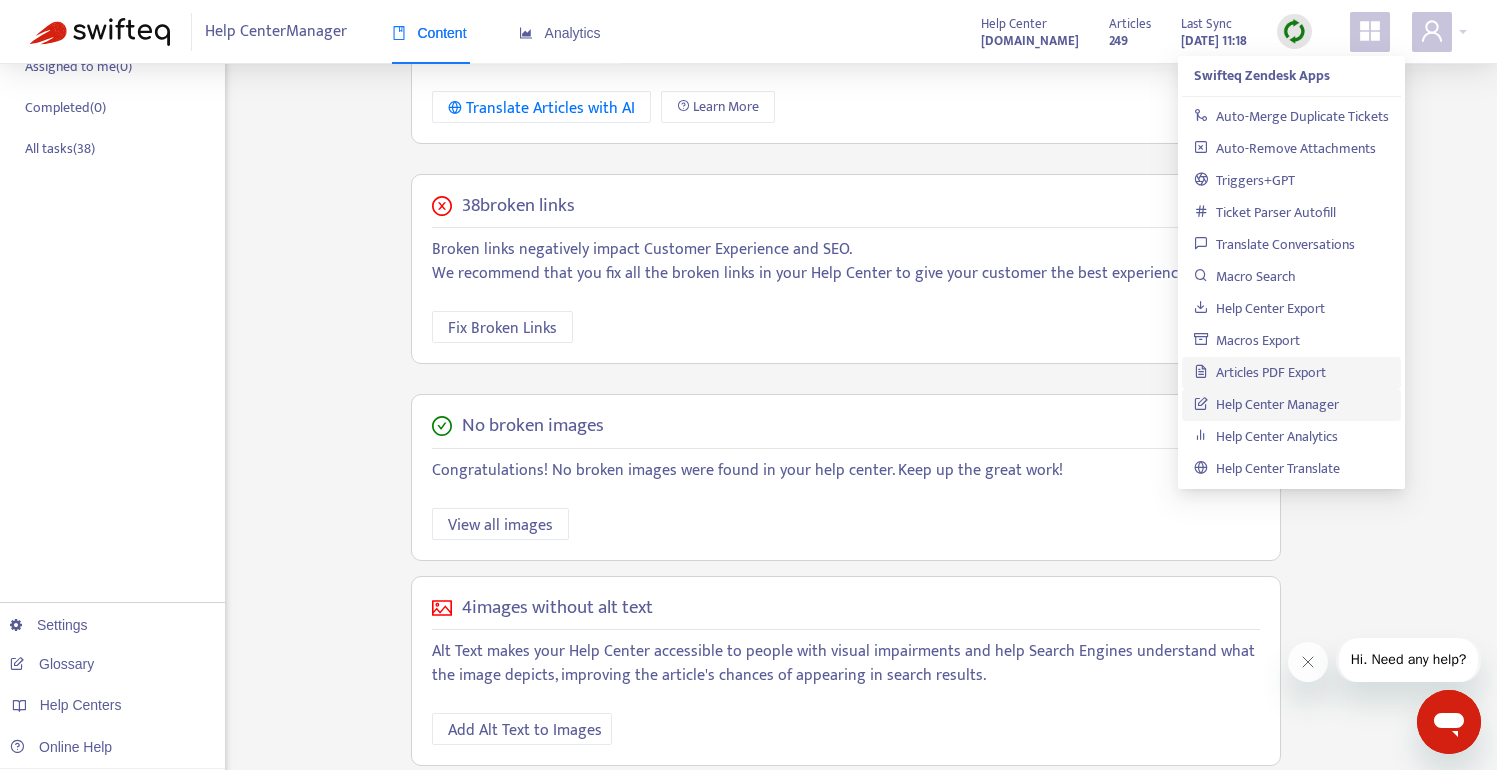 click on "Articles PDF Export" at bounding box center [1260, 372] 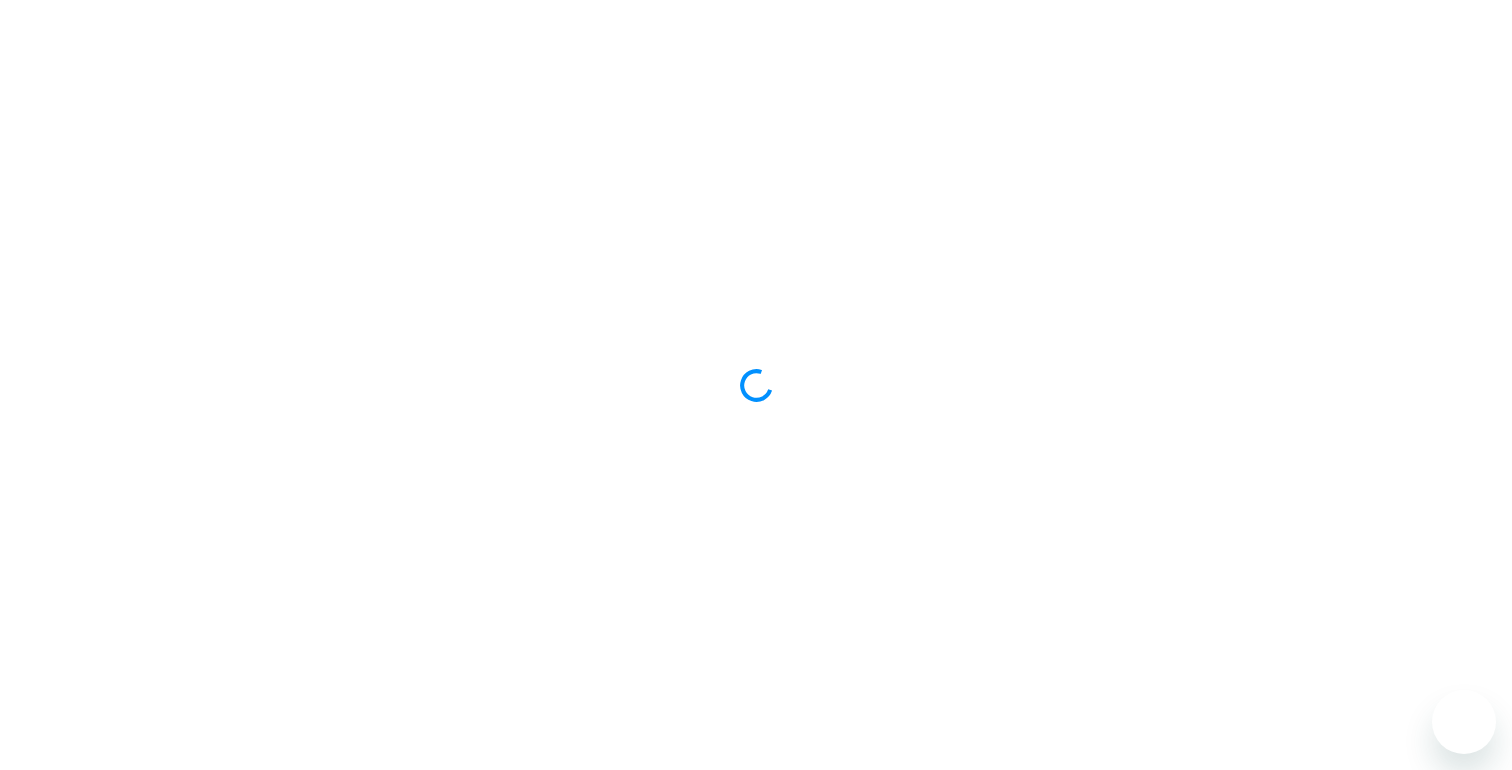 scroll, scrollTop: 0, scrollLeft: 0, axis: both 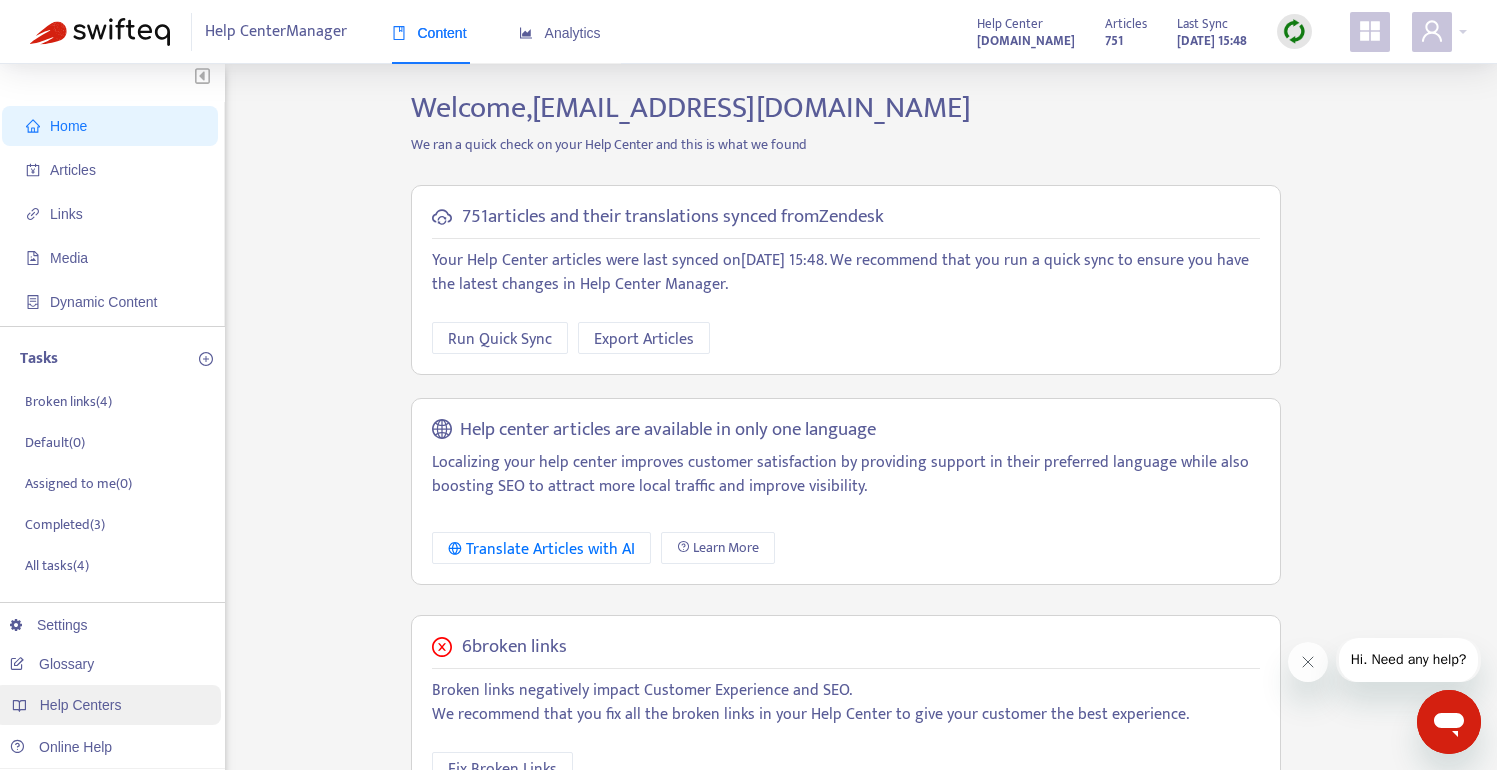 click on "Help Centers" at bounding box center (81, 705) 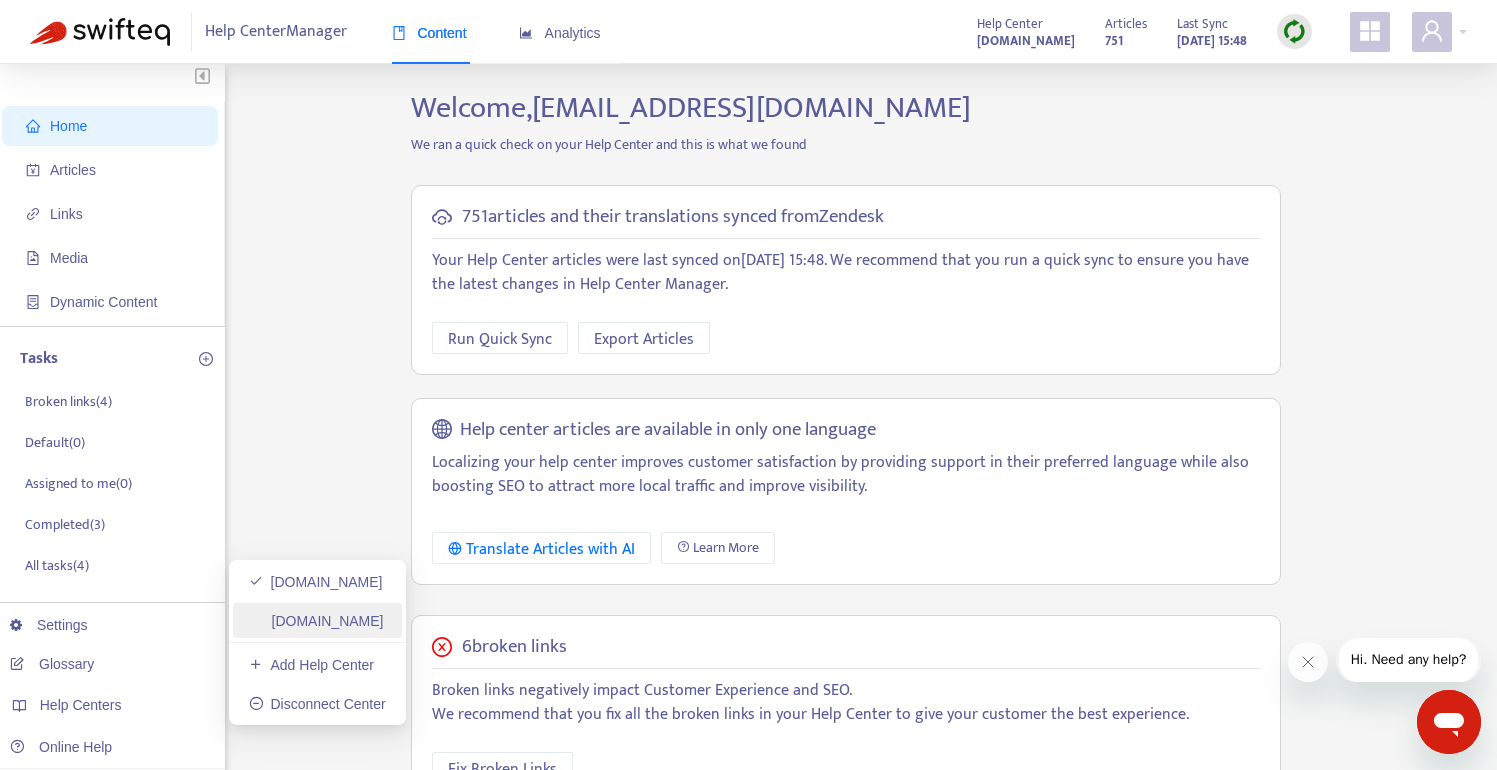 click on "[DOMAIN_NAME]" at bounding box center (316, 621) 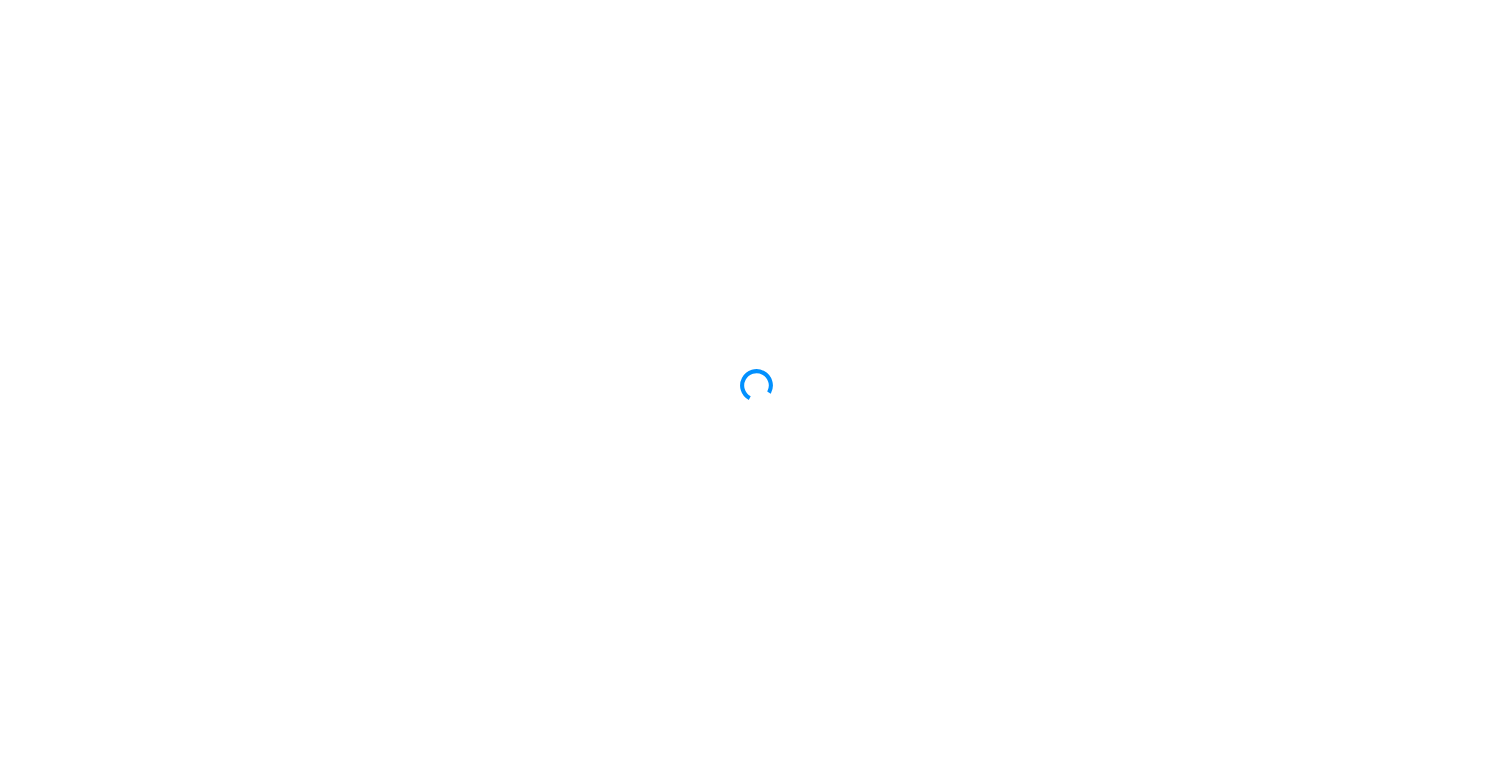 scroll, scrollTop: 0, scrollLeft: 0, axis: both 